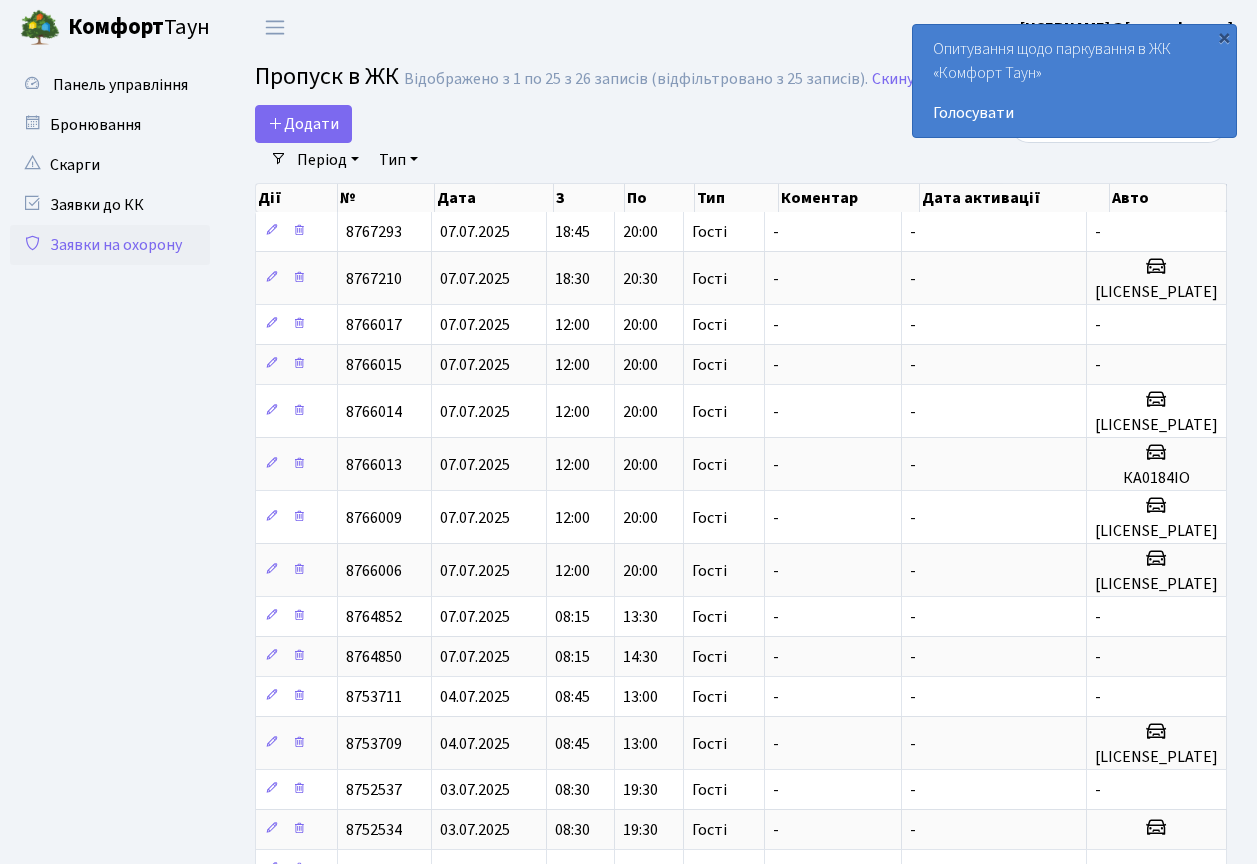 scroll, scrollTop: 0, scrollLeft: 0, axis: both 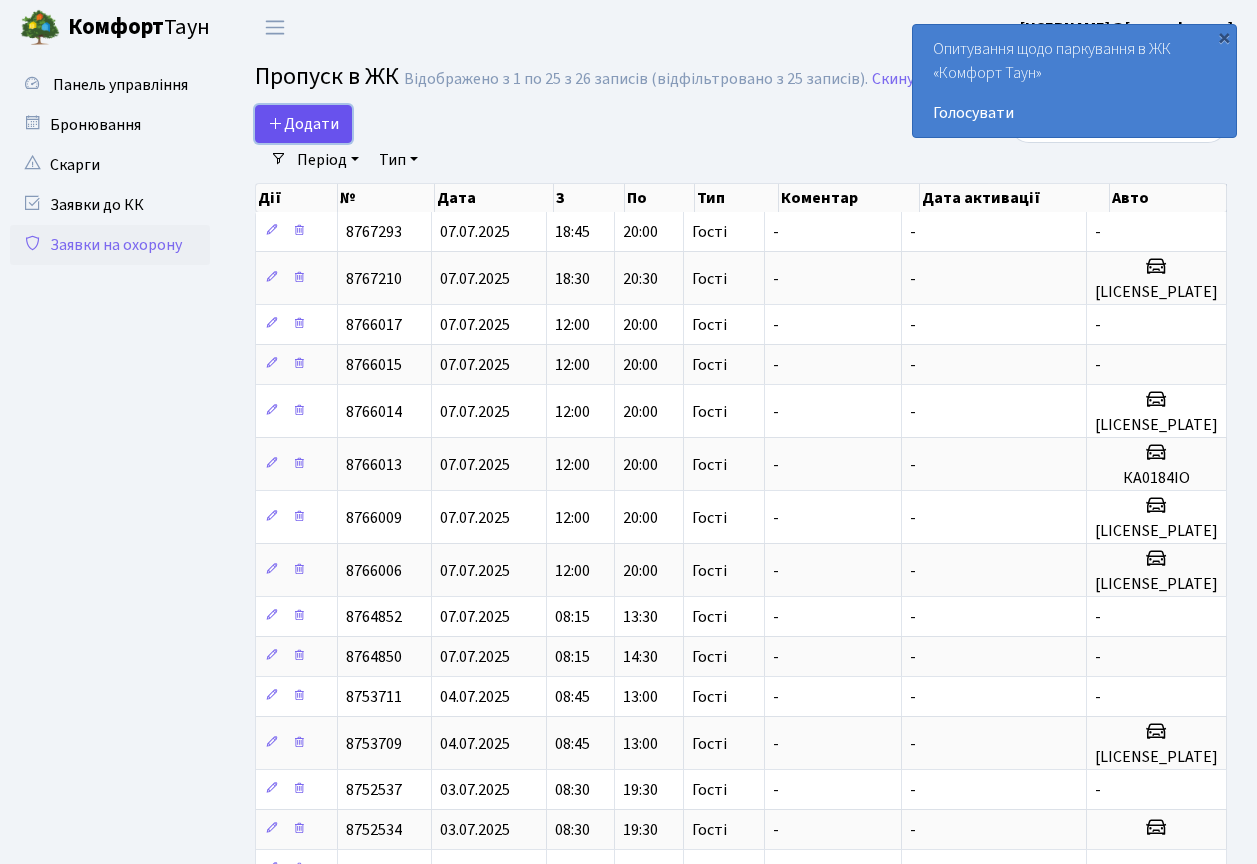 click on "Додати" at bounding box center (303, 124) 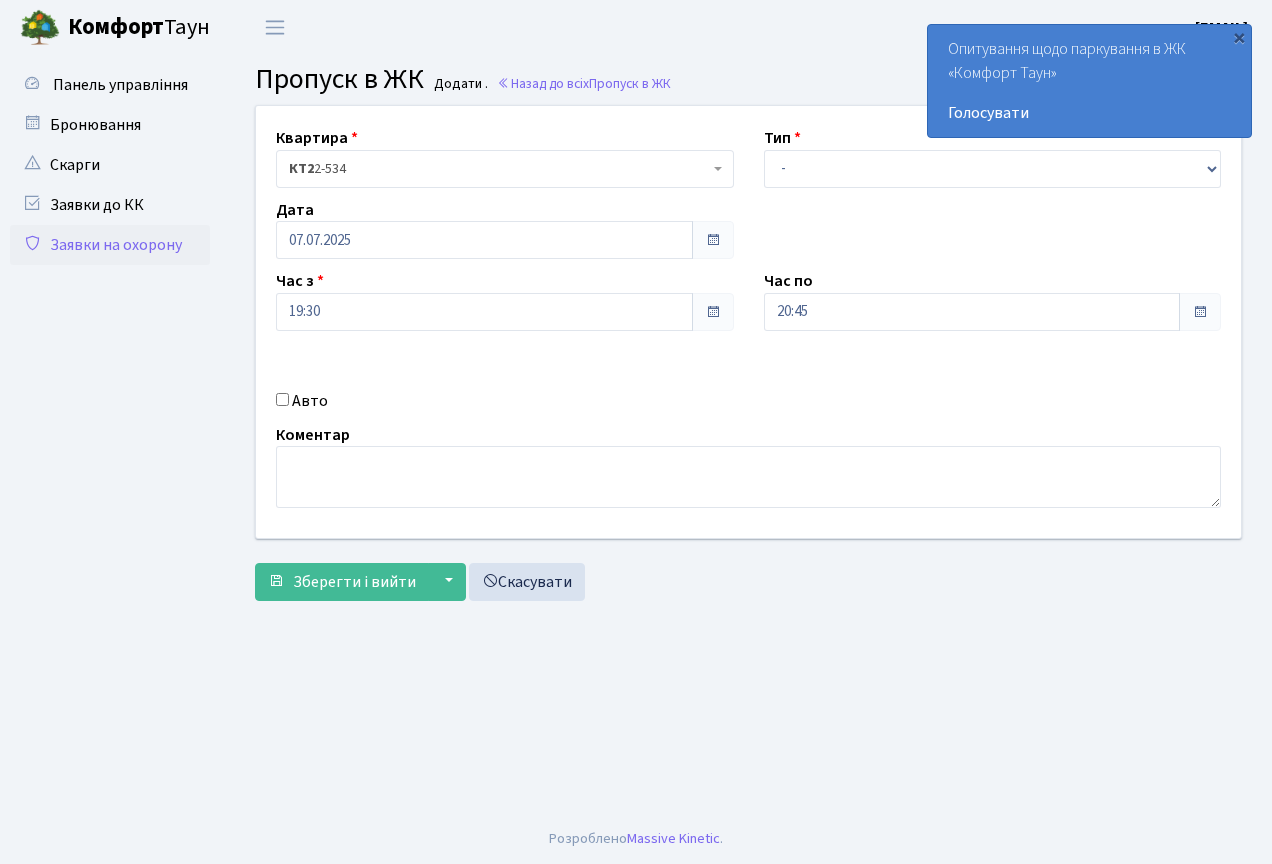 scroll, scrollTop: 0, scrollLeft: 0, axis: both 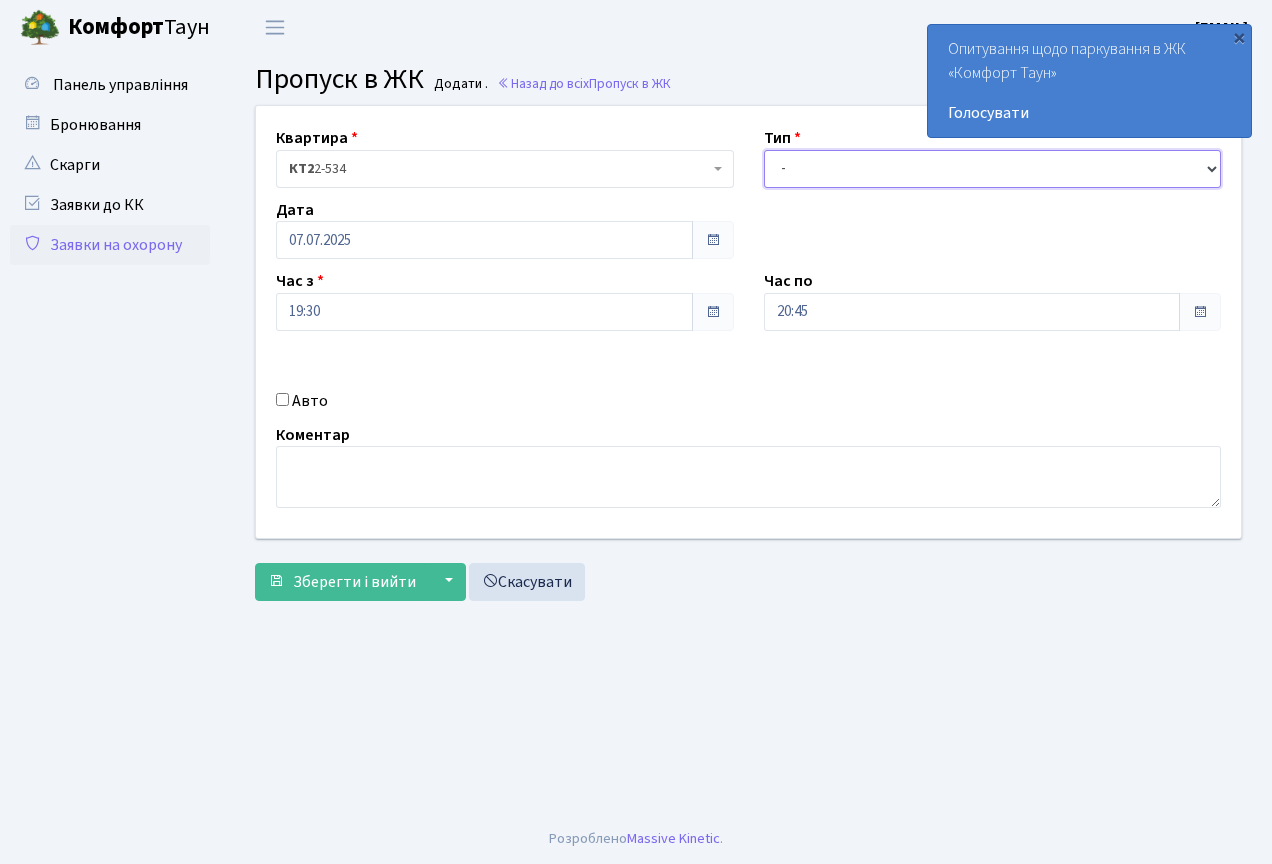 click on "-
Доставка
Таксі
Гості
Сервіс" at bounding box center (993, 169) 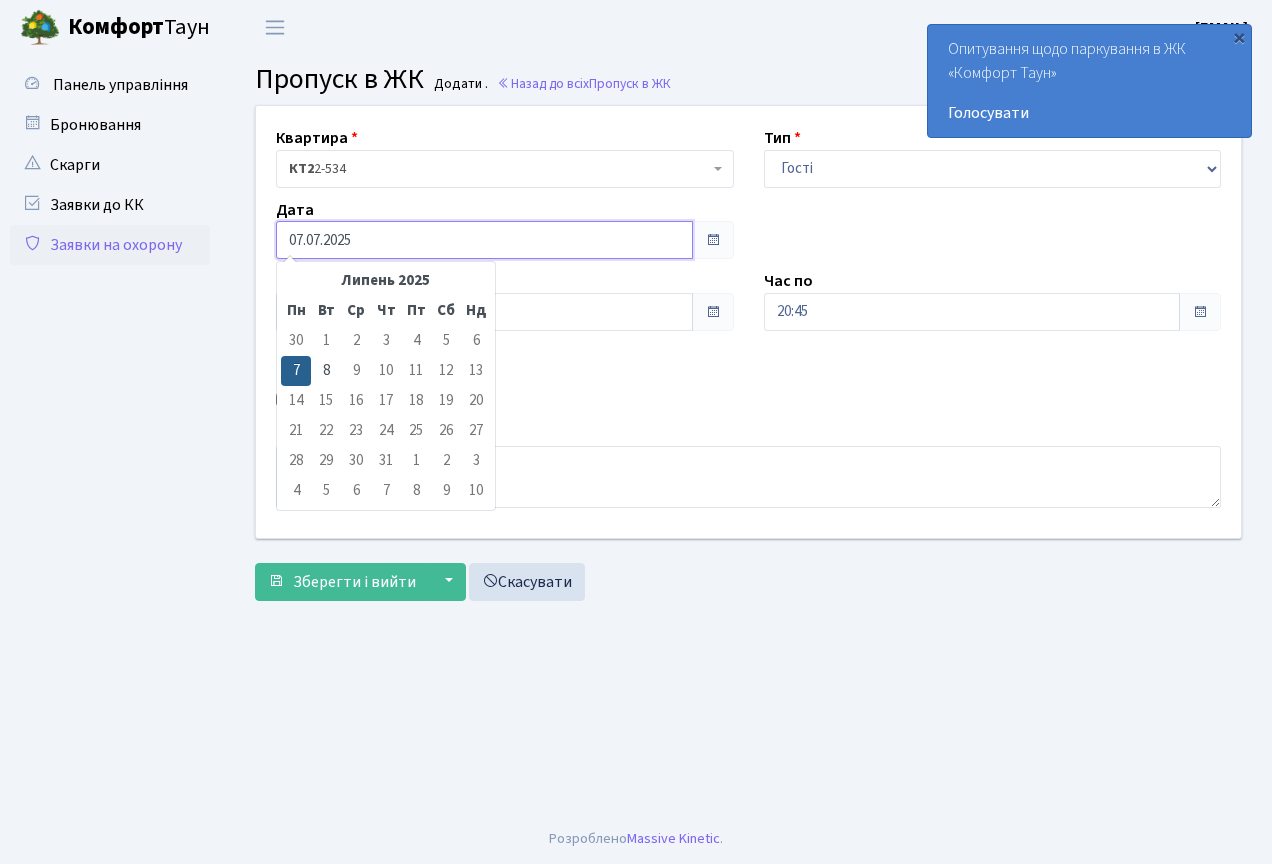 click on "07.07.2025" at bounding box center (484, 240) 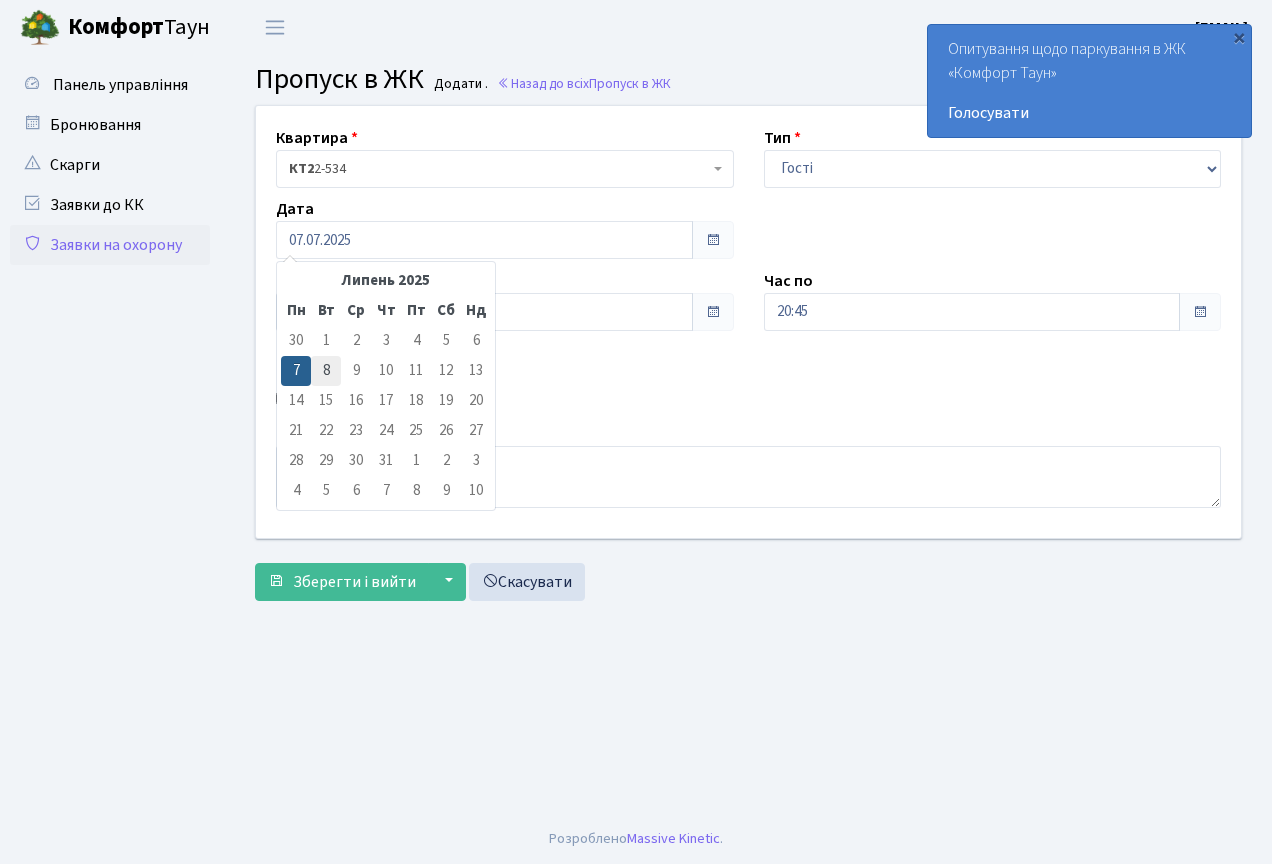 click on "8" at bounding box center (326, 341) 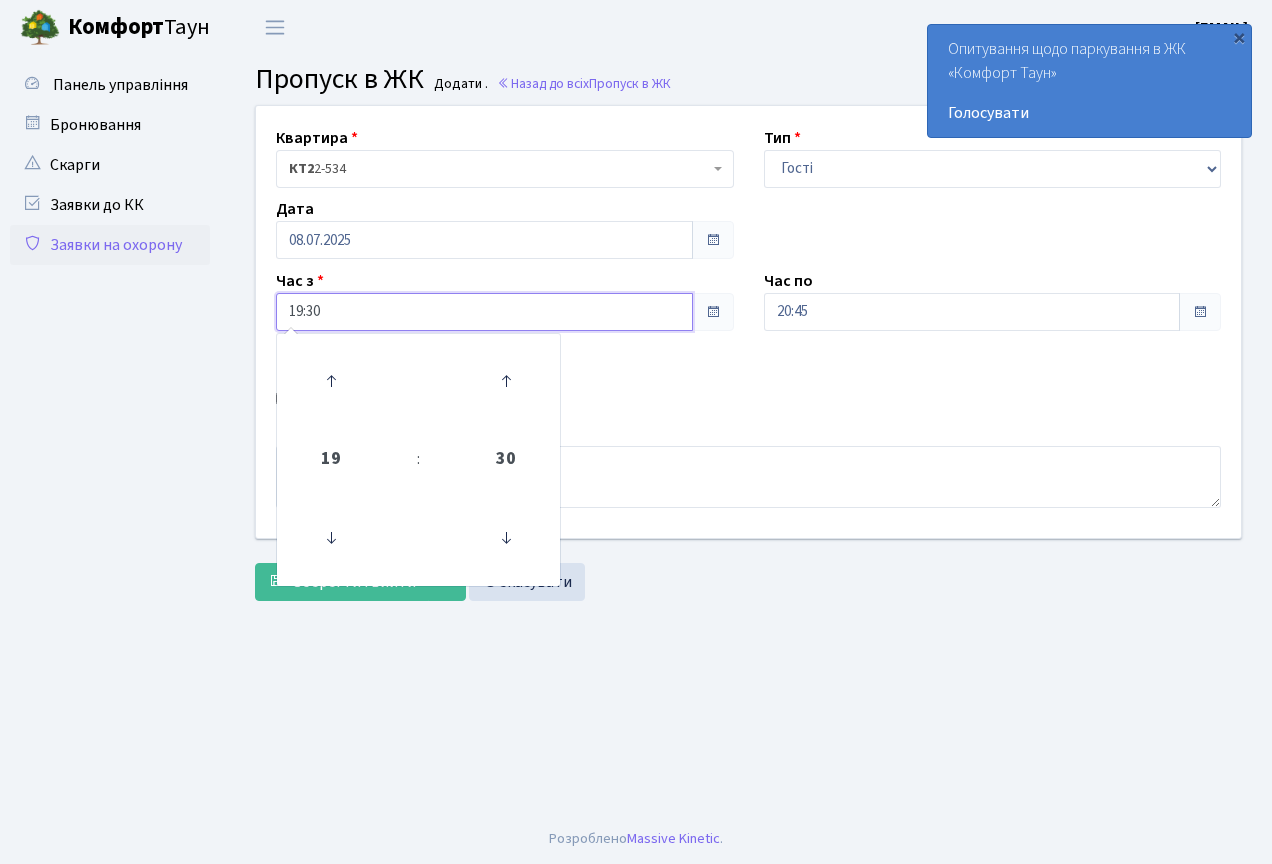 click on "19:30" at bounding box center [484, 312] 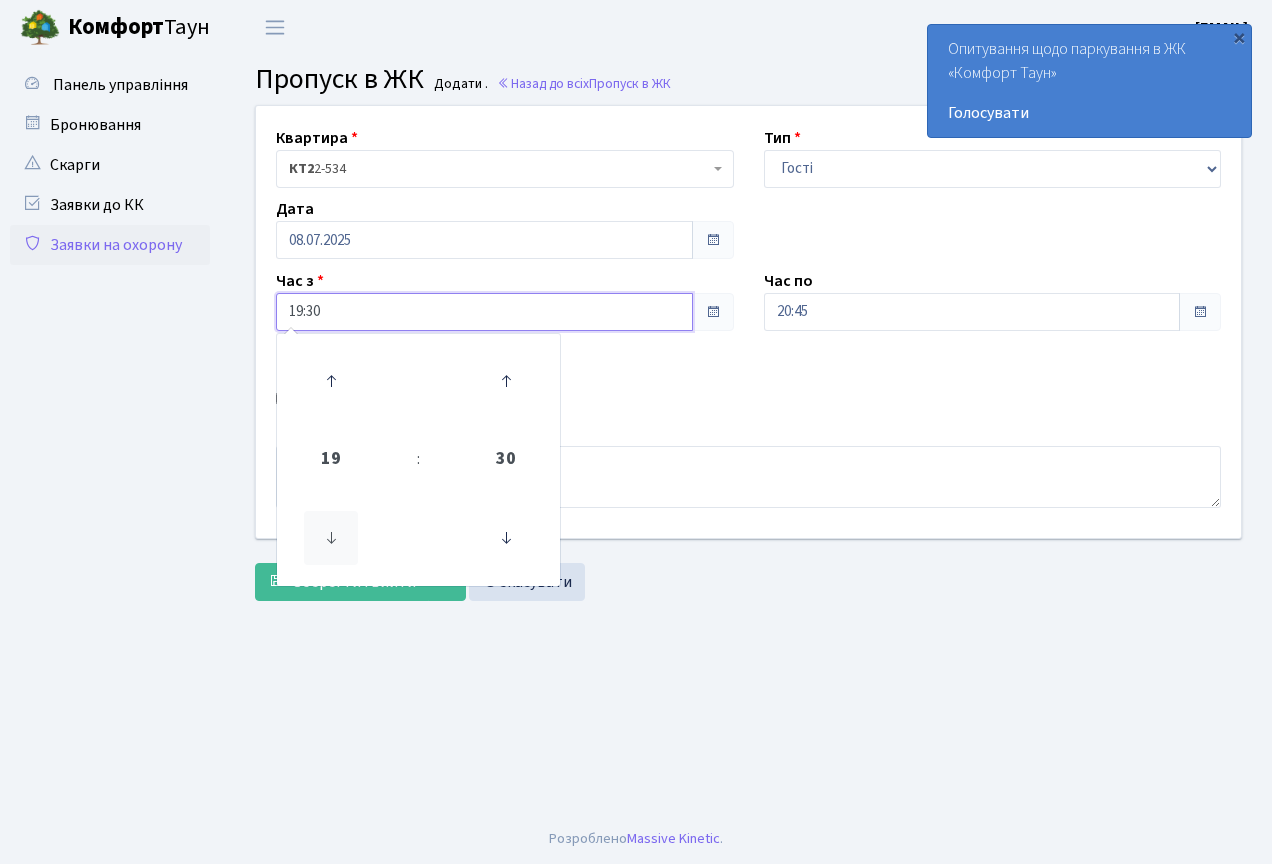 click at bounding box center (331, 538) 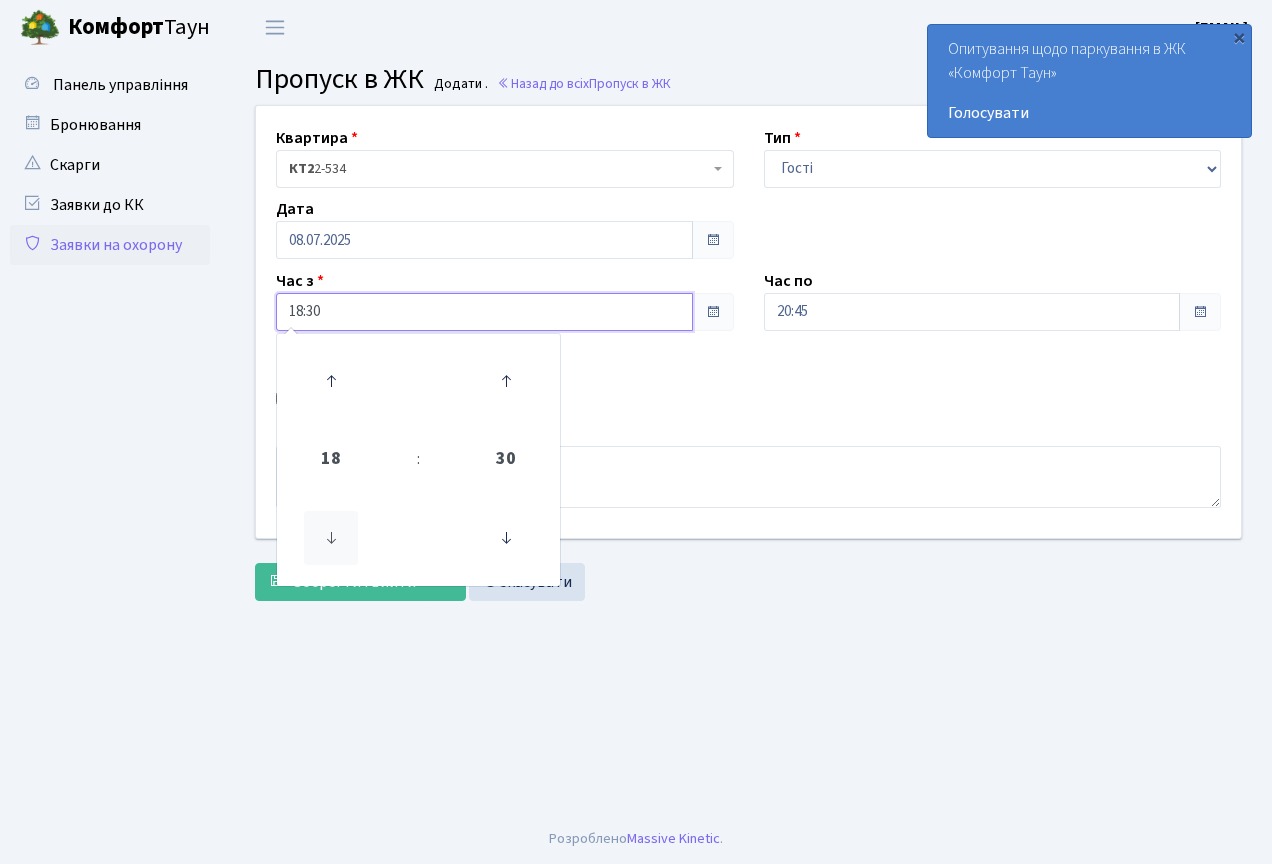 click at bounding box center [331, 538] 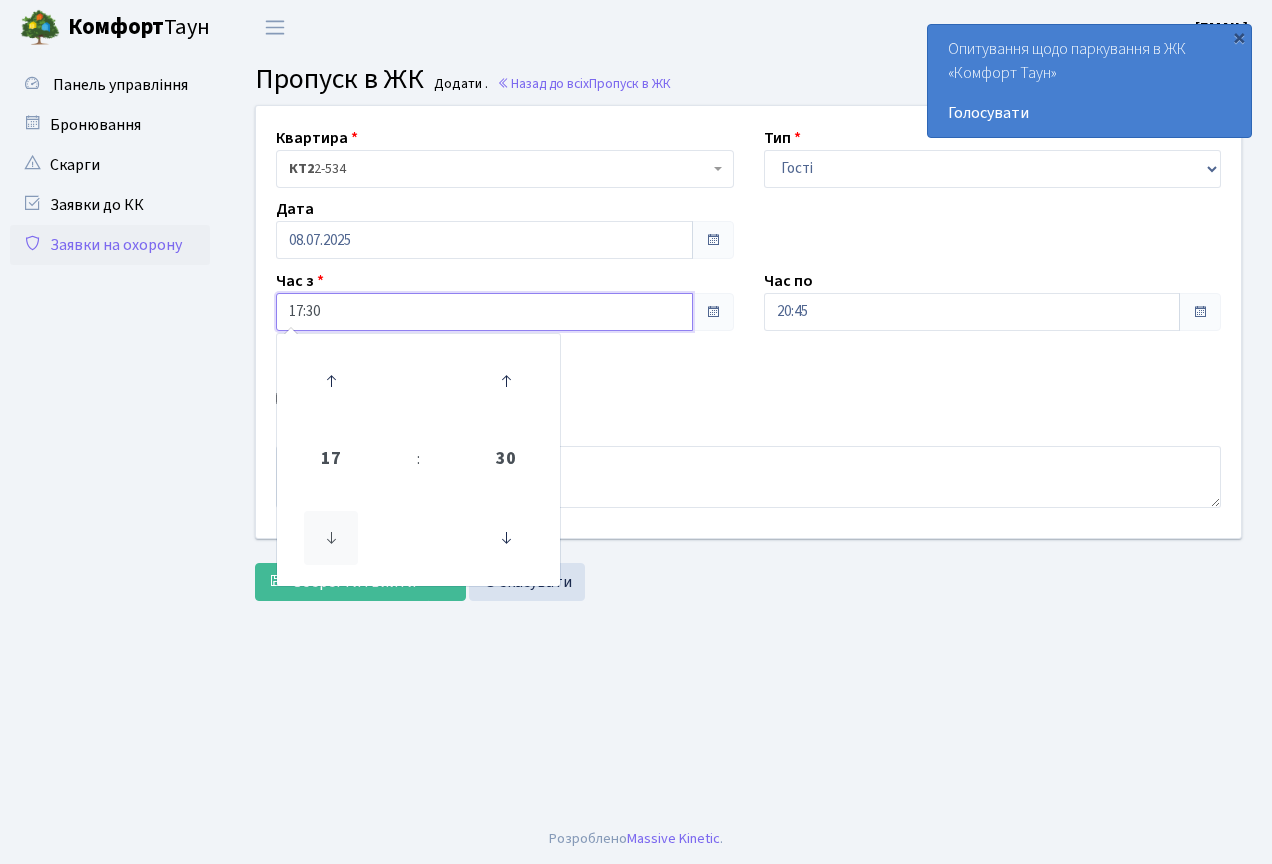click at bounding box center [331, 538] 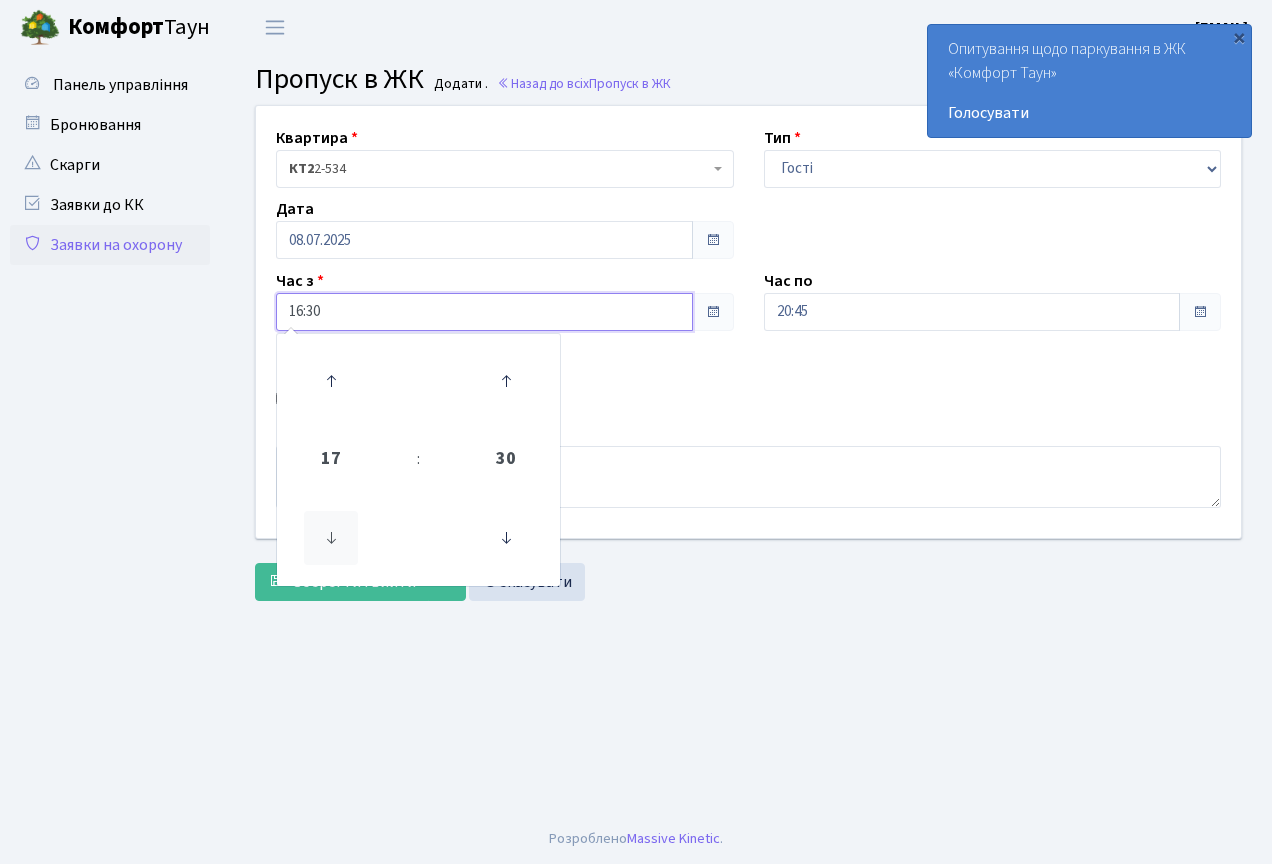 click at bounding box center [331, 538] 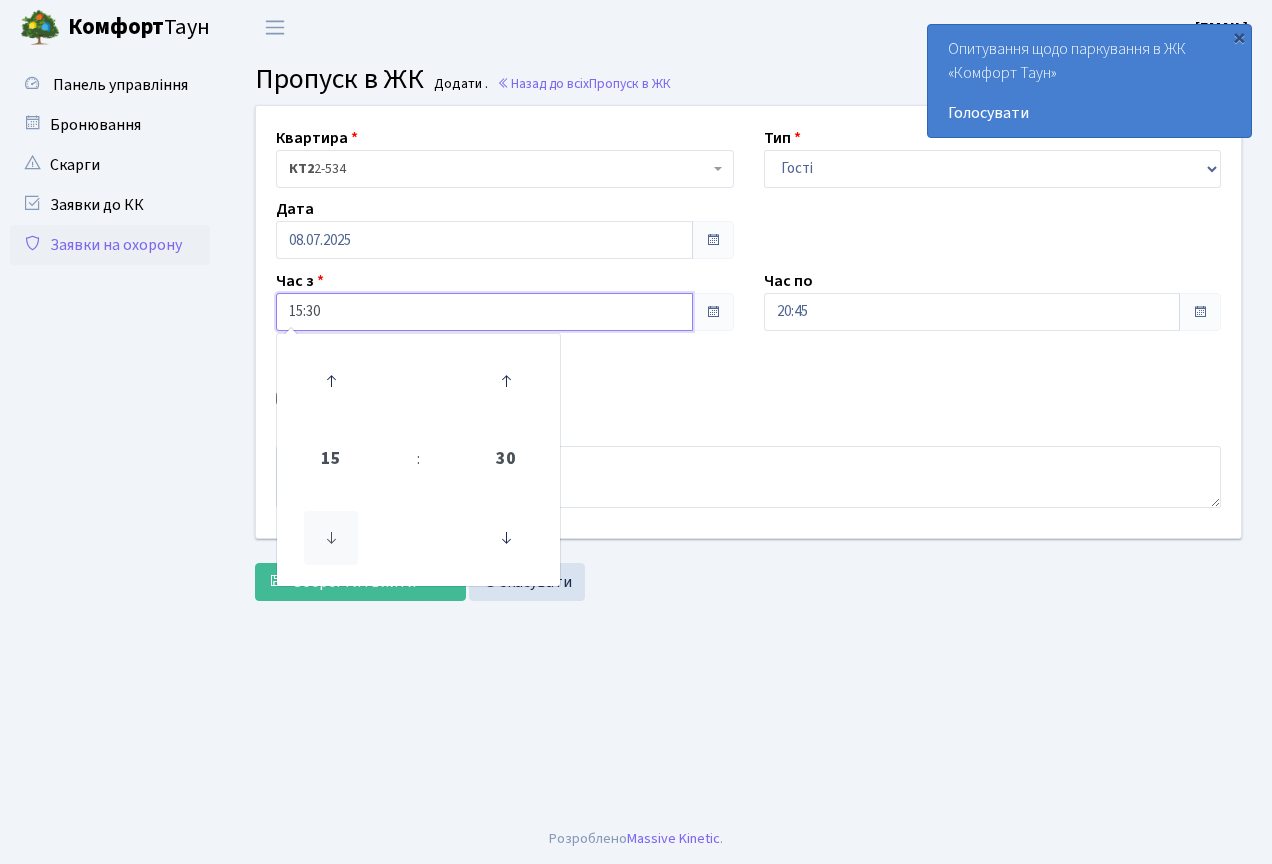 click at bounding box center [331, 538] 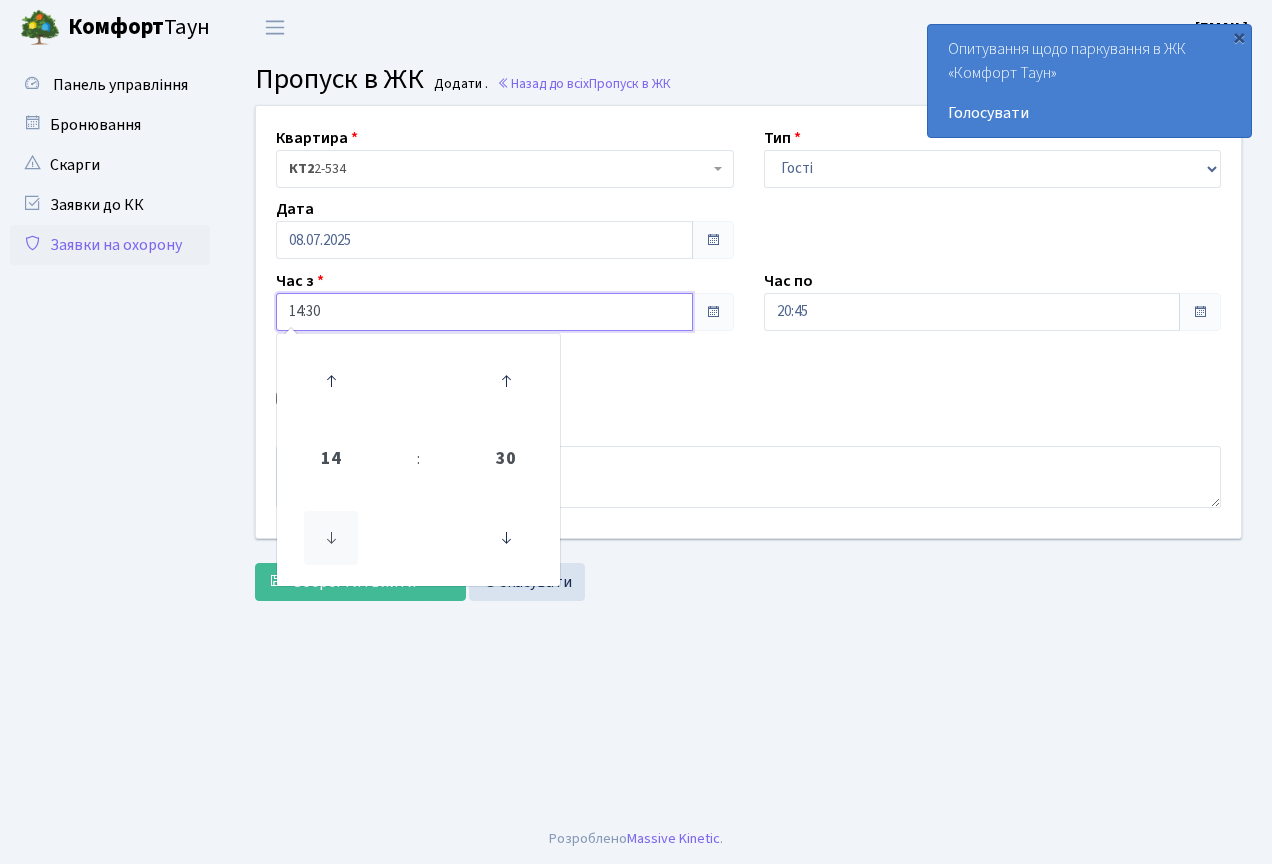 click at bounding box center [331, 538] 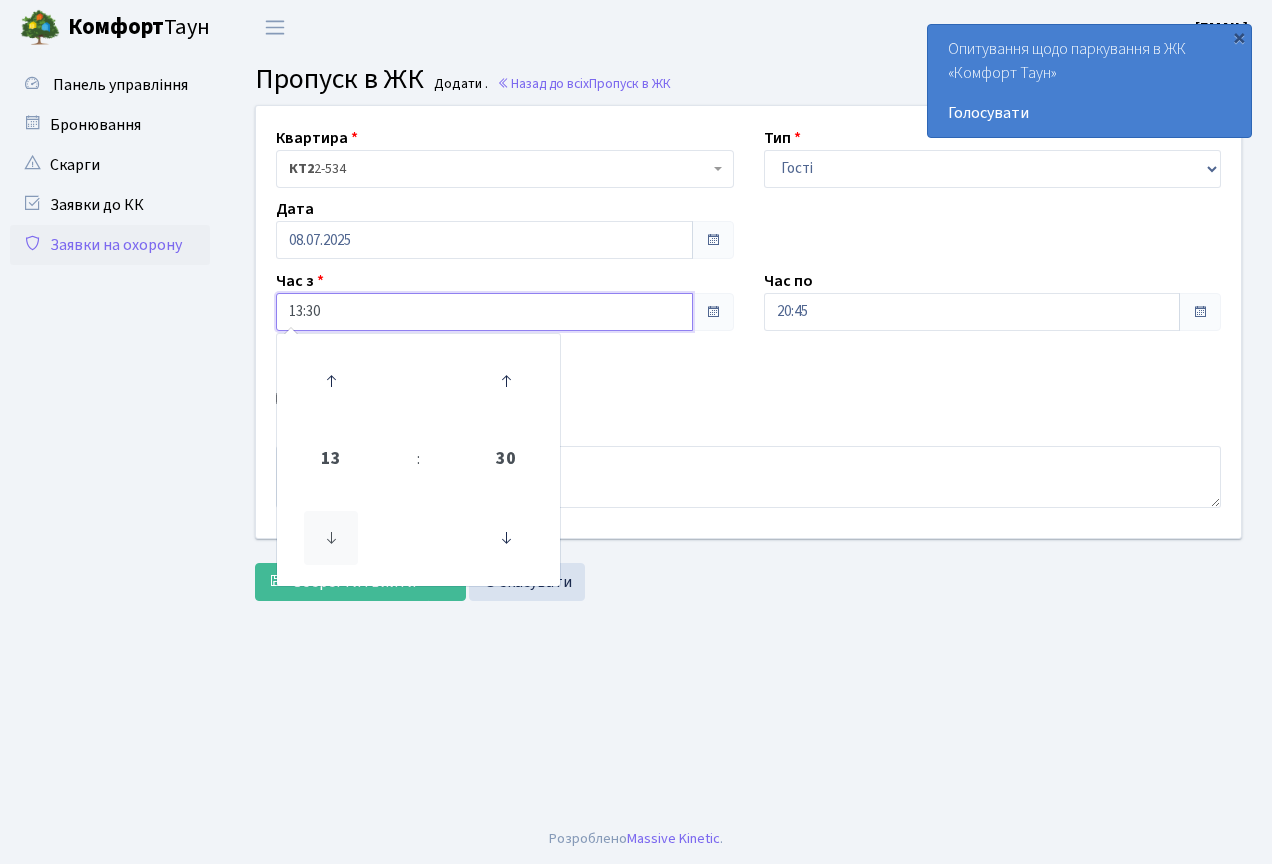 click at bounding box center [331, 538] 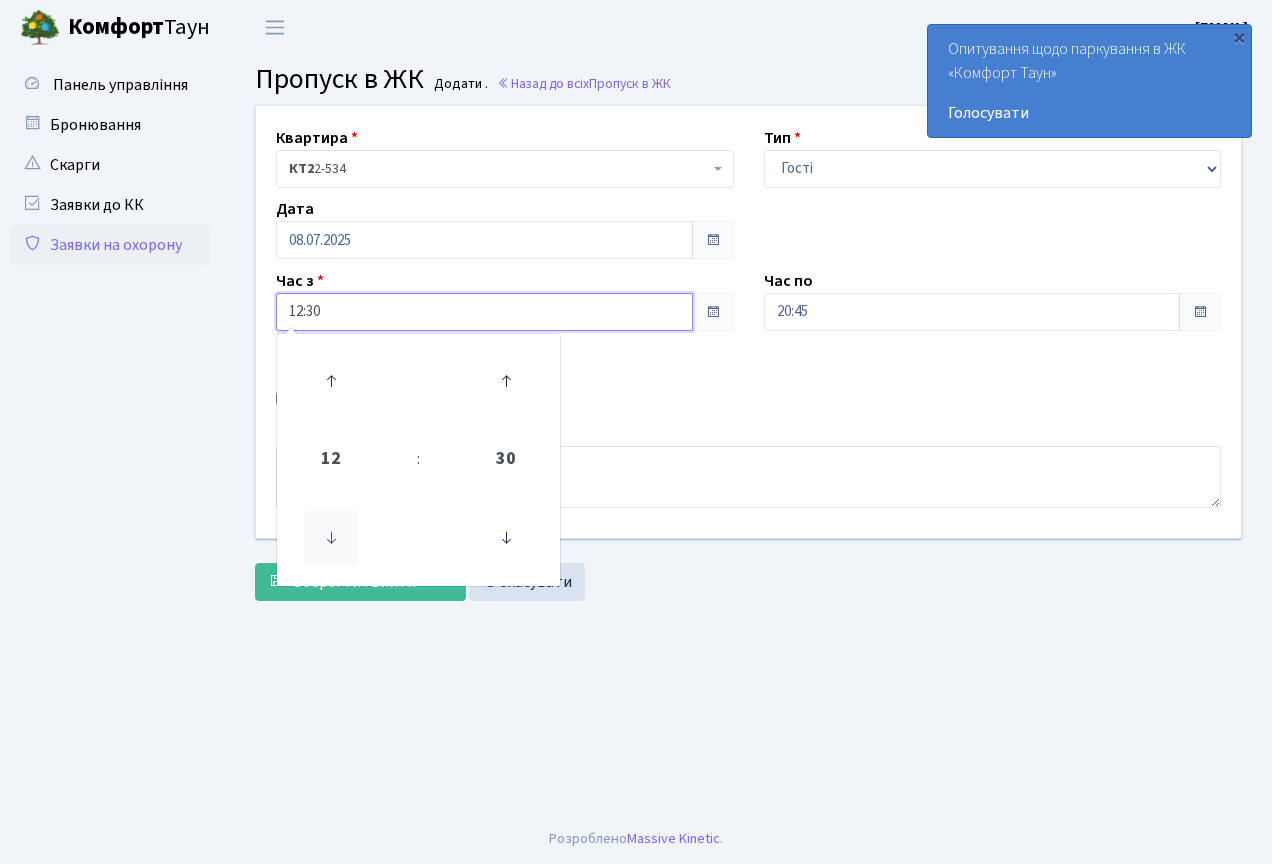 click at bounding box center (331, 538) 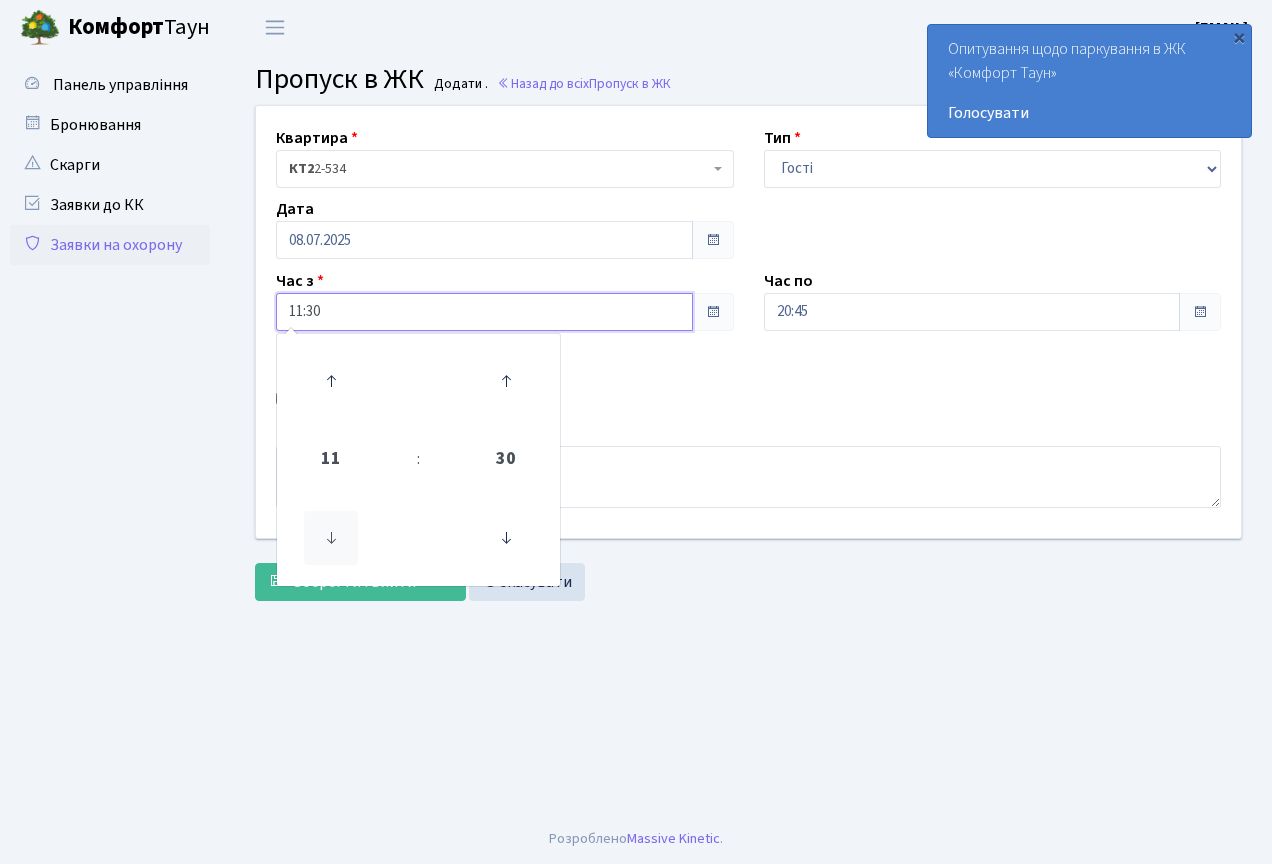 click at bounding box center (331, 538) 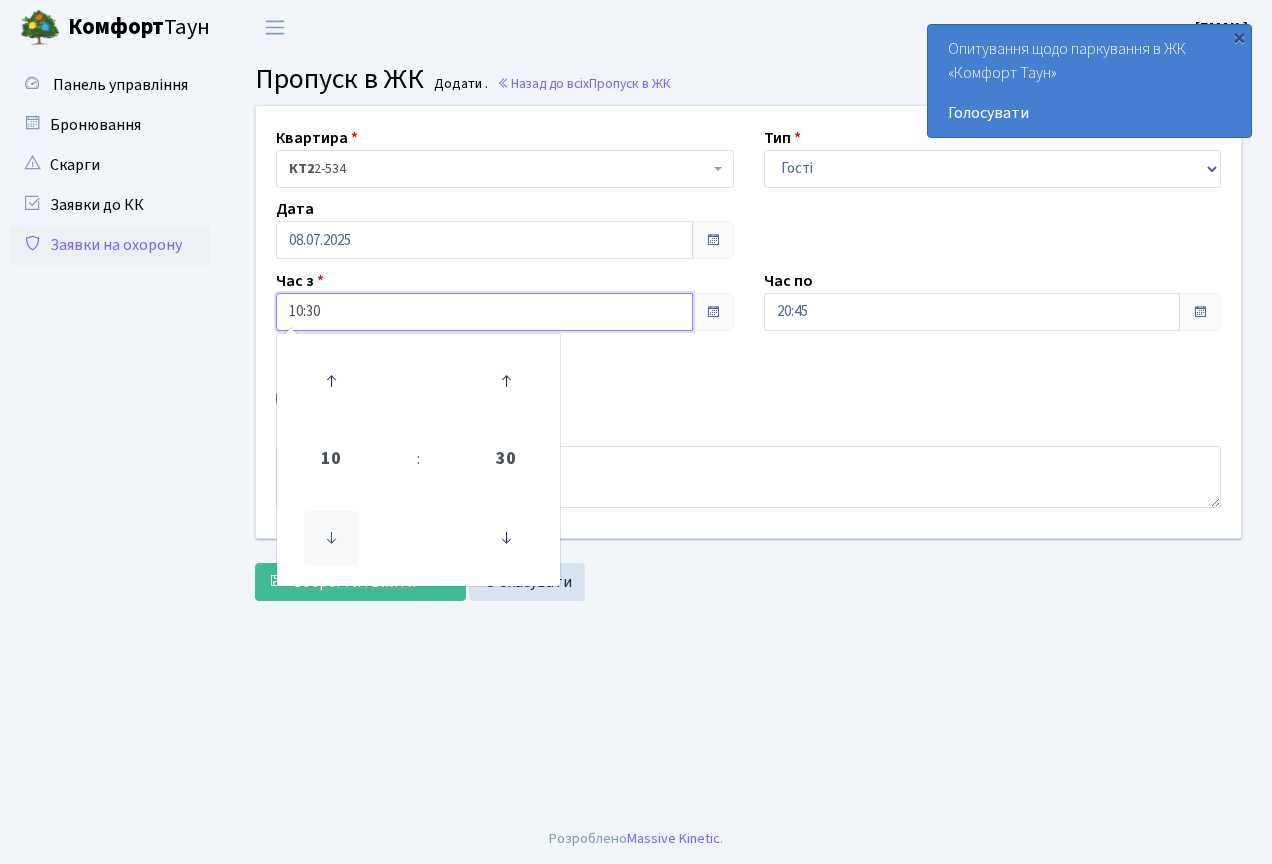 click at bounding box center [331, 538] 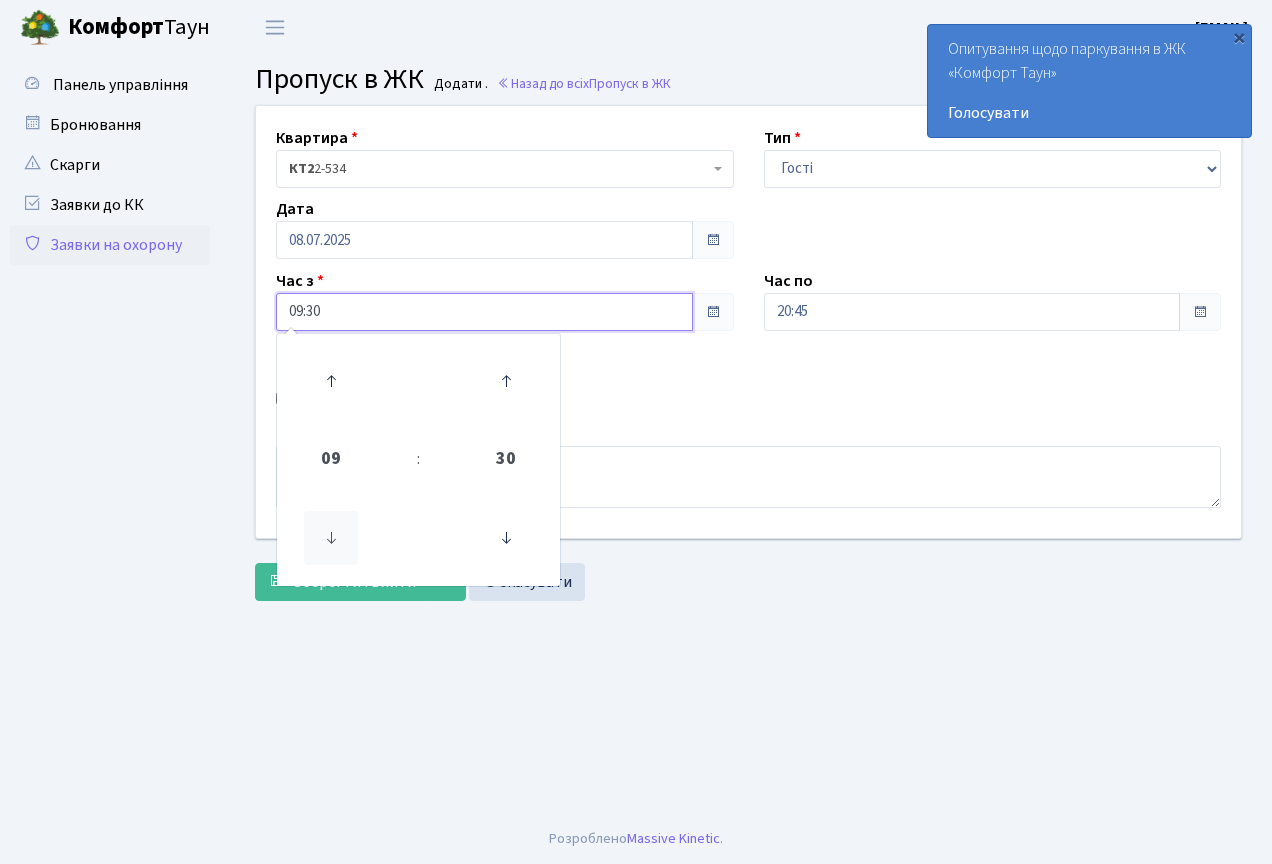 click at bounding box center (331, 538) 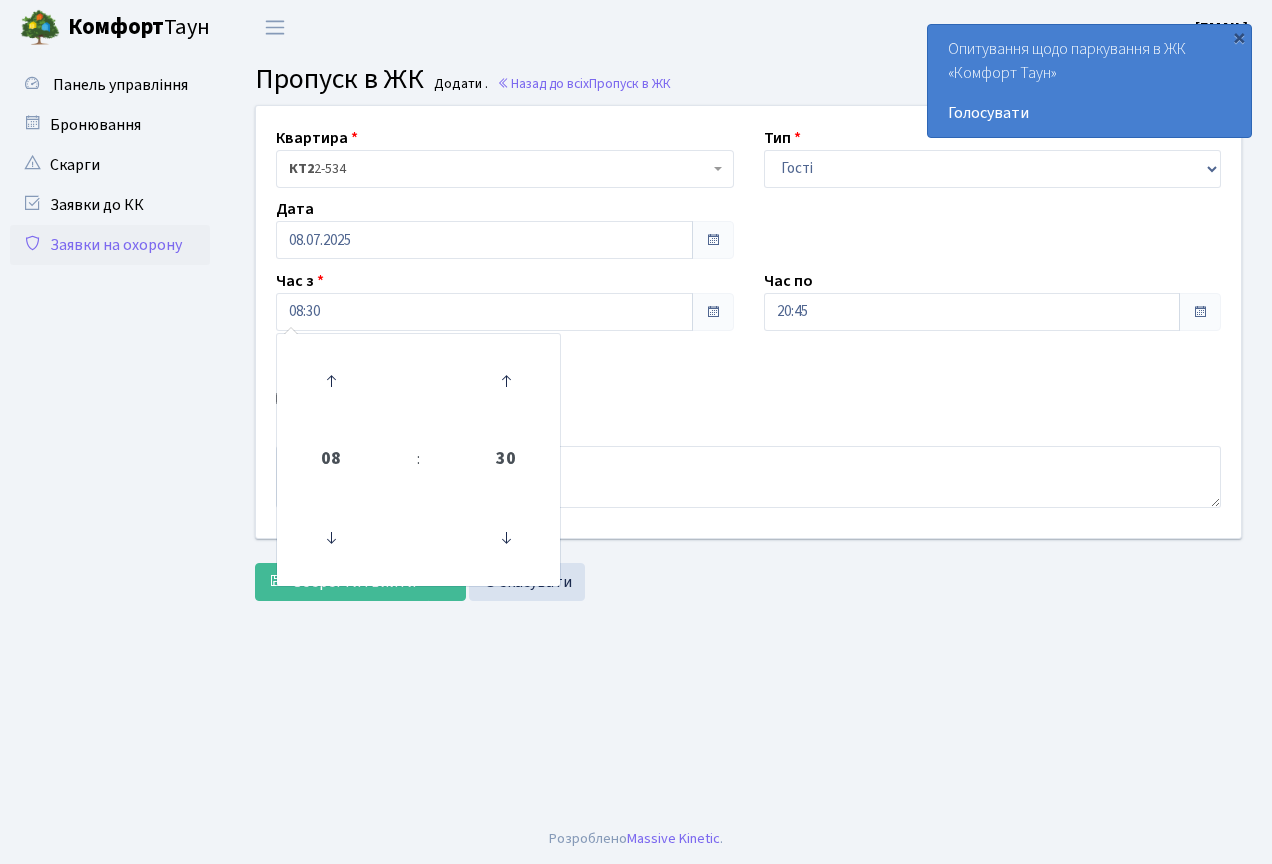 click on "Квартира
<b>КТ2</b>&nbsp;&nbsp;&nbsp;2-534
КТ2    2-534
Тип
-
Доставка
Таксі
Гості
Сервіс
Дата
08.07.2025
Час з
08:30 08 : 30 00 01 02 03 04 05 06 07 08 09 10 11 12 13 14 15 16 17 18 19 20 21 22 23 00 15 30 45
Час по
20:45" at bounding box center (748, 322) 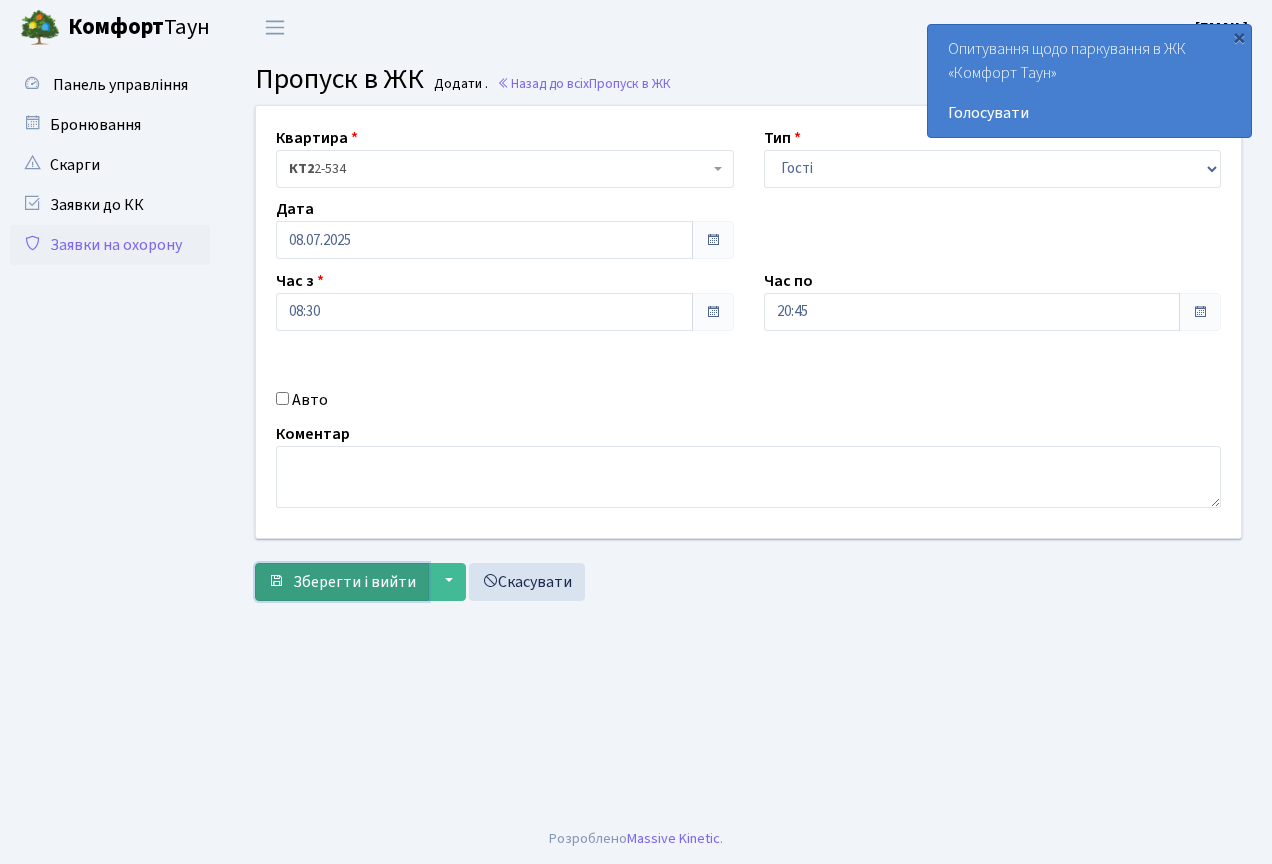 click on "Зберегти і вийти" at bounding box center [354, 582] 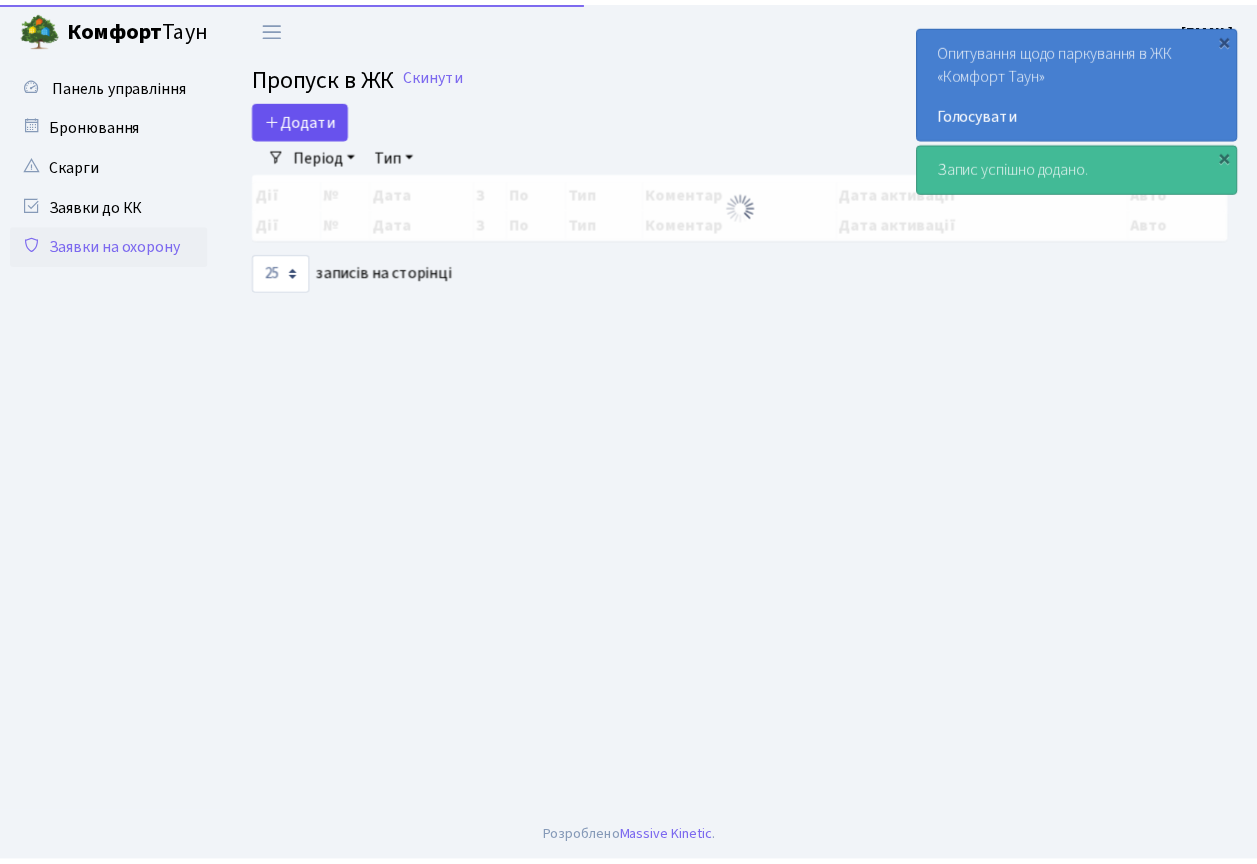 scroll, scrollTop: 0, scrollLeft: 0, axis: both 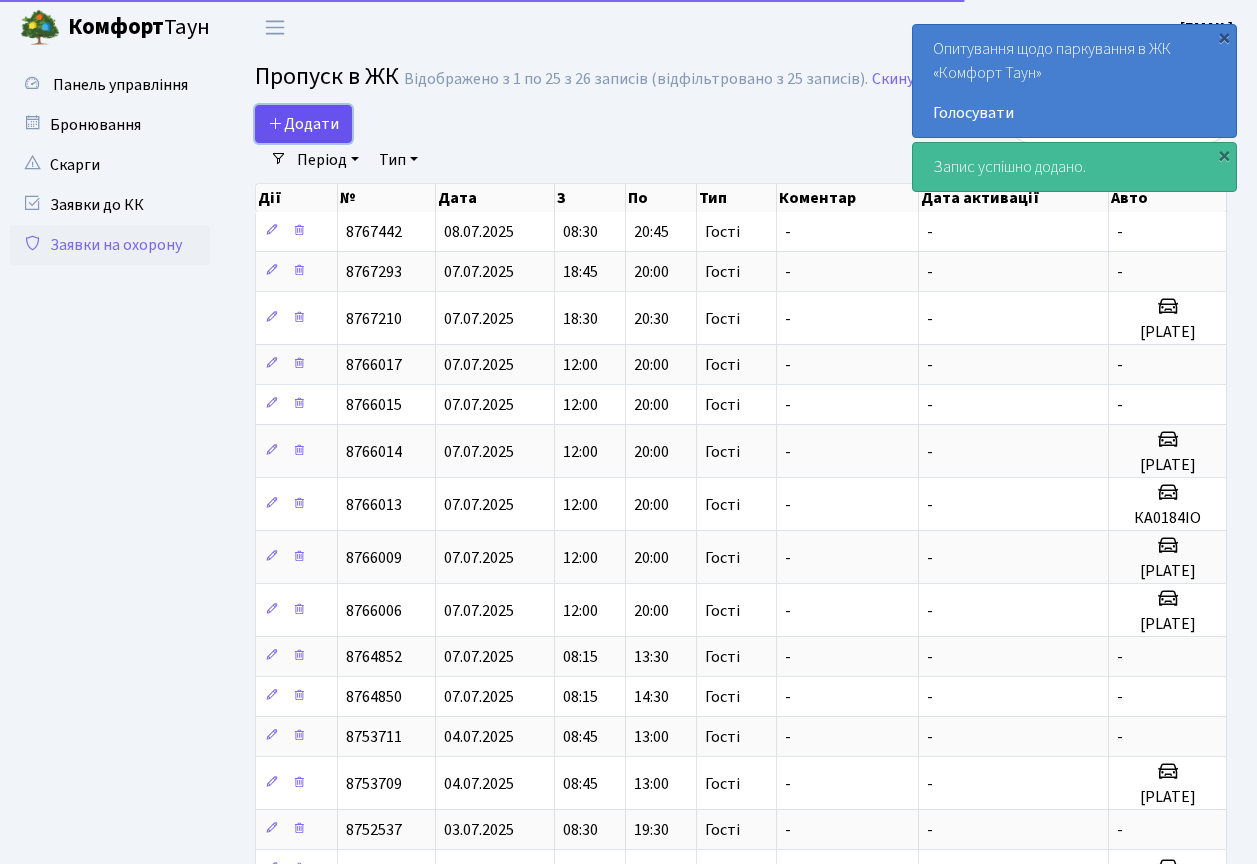 click on "Додати" at bounding box center [303, 124] 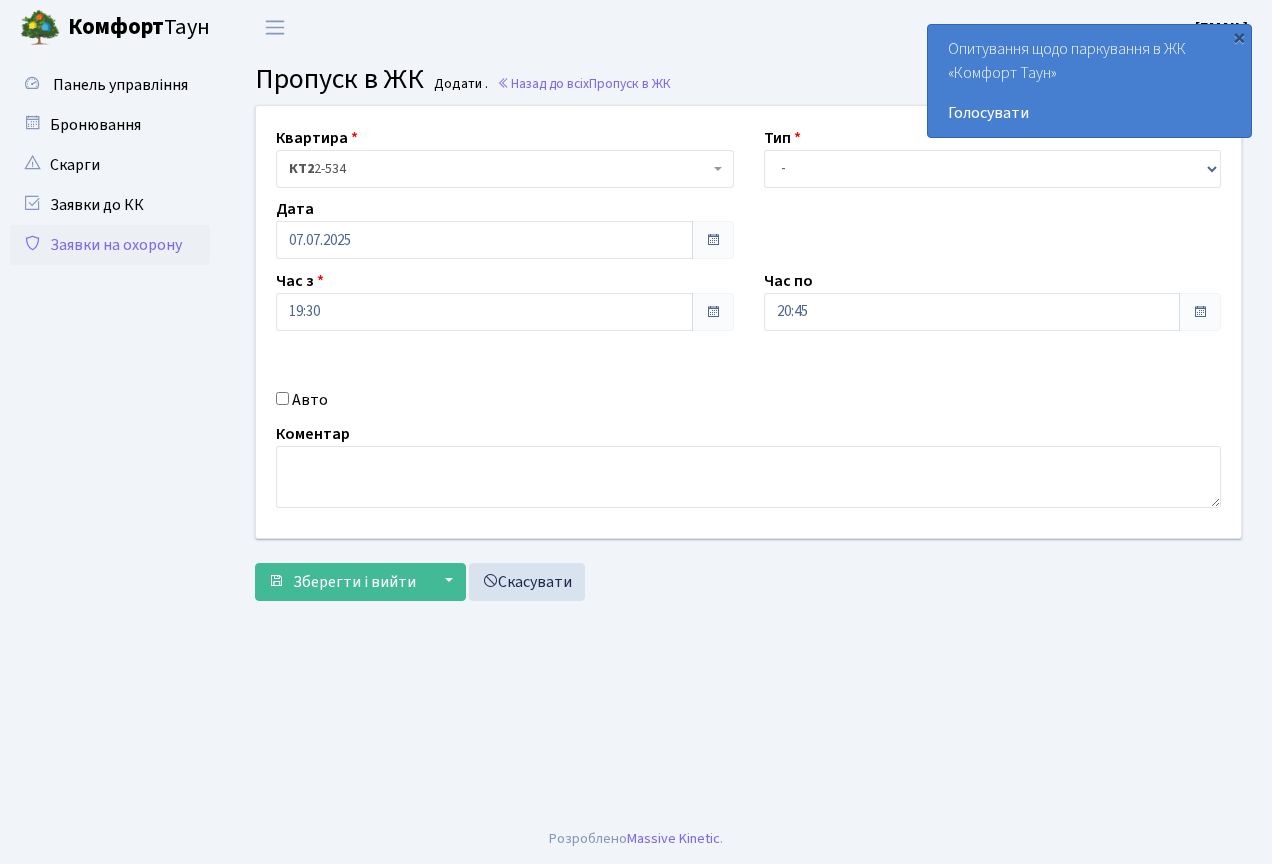scroll, scrollTop: 0, scrollLeft: 0, axis: both 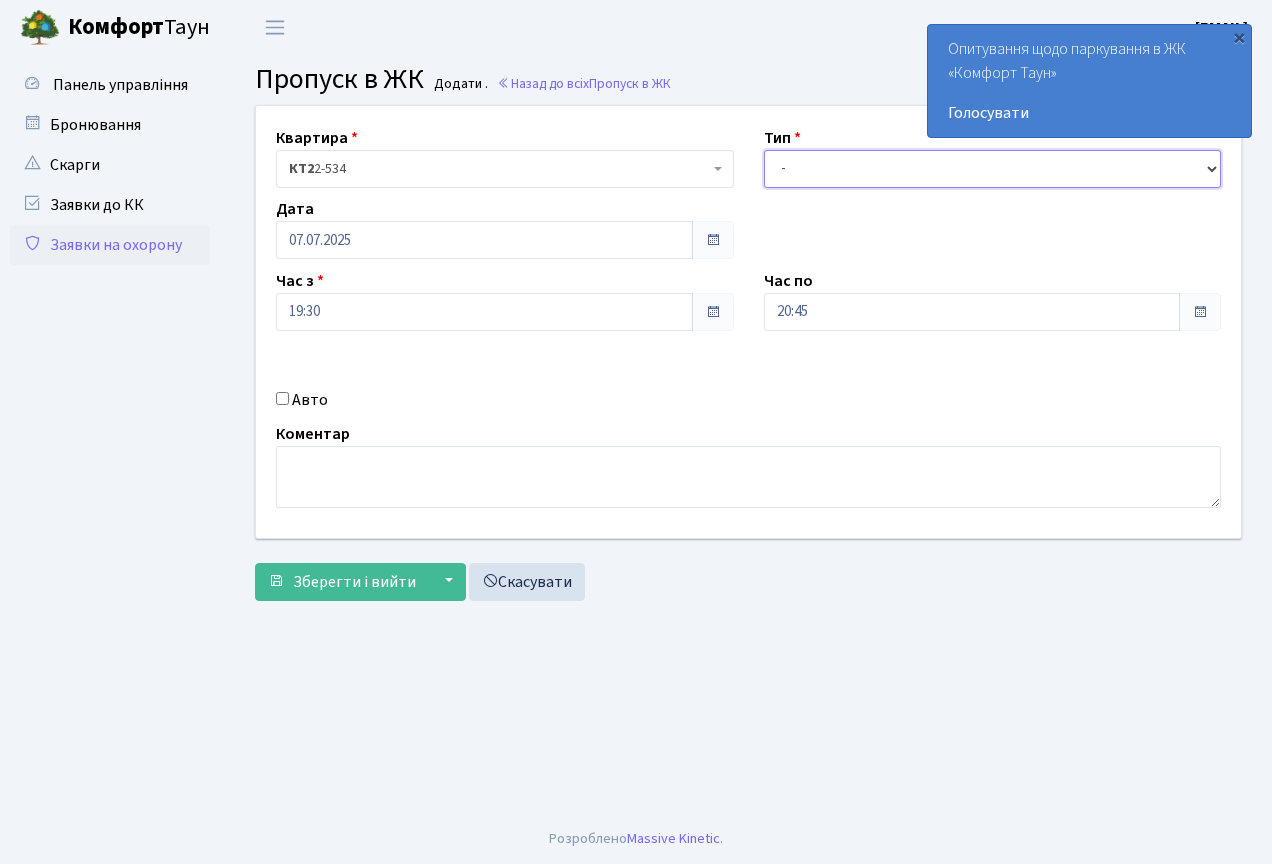 drag, startPoint x: 838, startPoint y: 167, endPoint x: 833, endPoint y: 187, distance: 20.615528 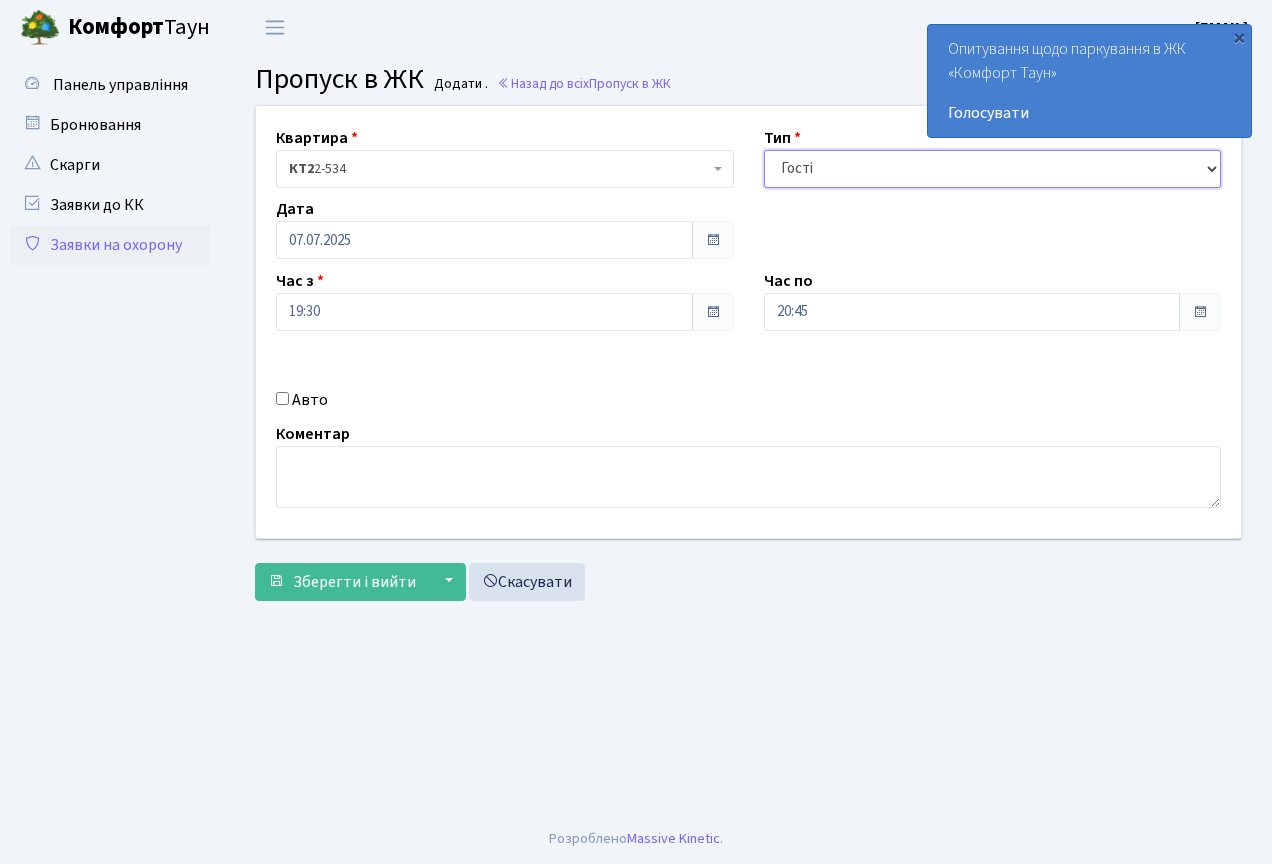 click on "-
Доставка
Таксі
Гості
Сервіс" at bounding box center (993, 169) 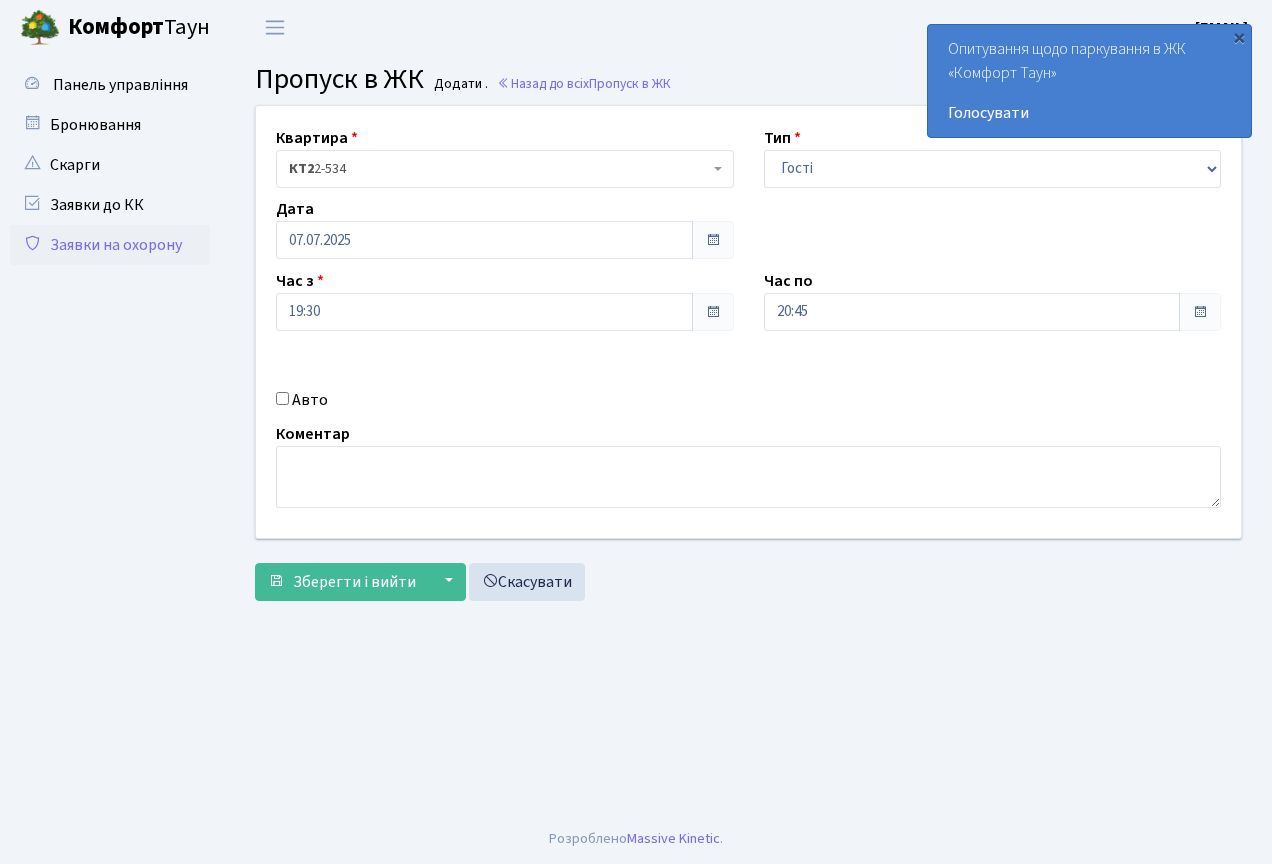 click on "Дата
07.07.2025" at bounding box center [505, 228] 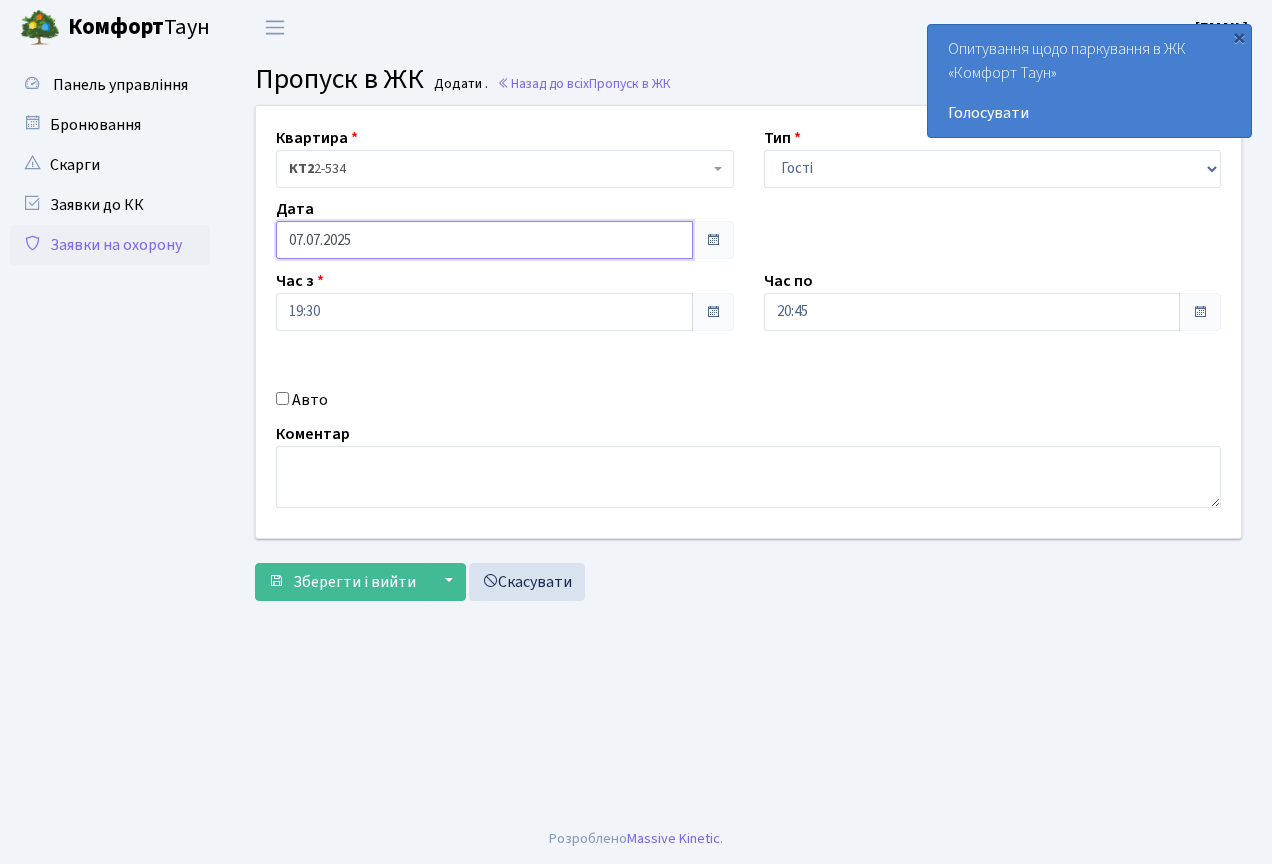 click on "07.07.2025" at bounding box center [484, 240] 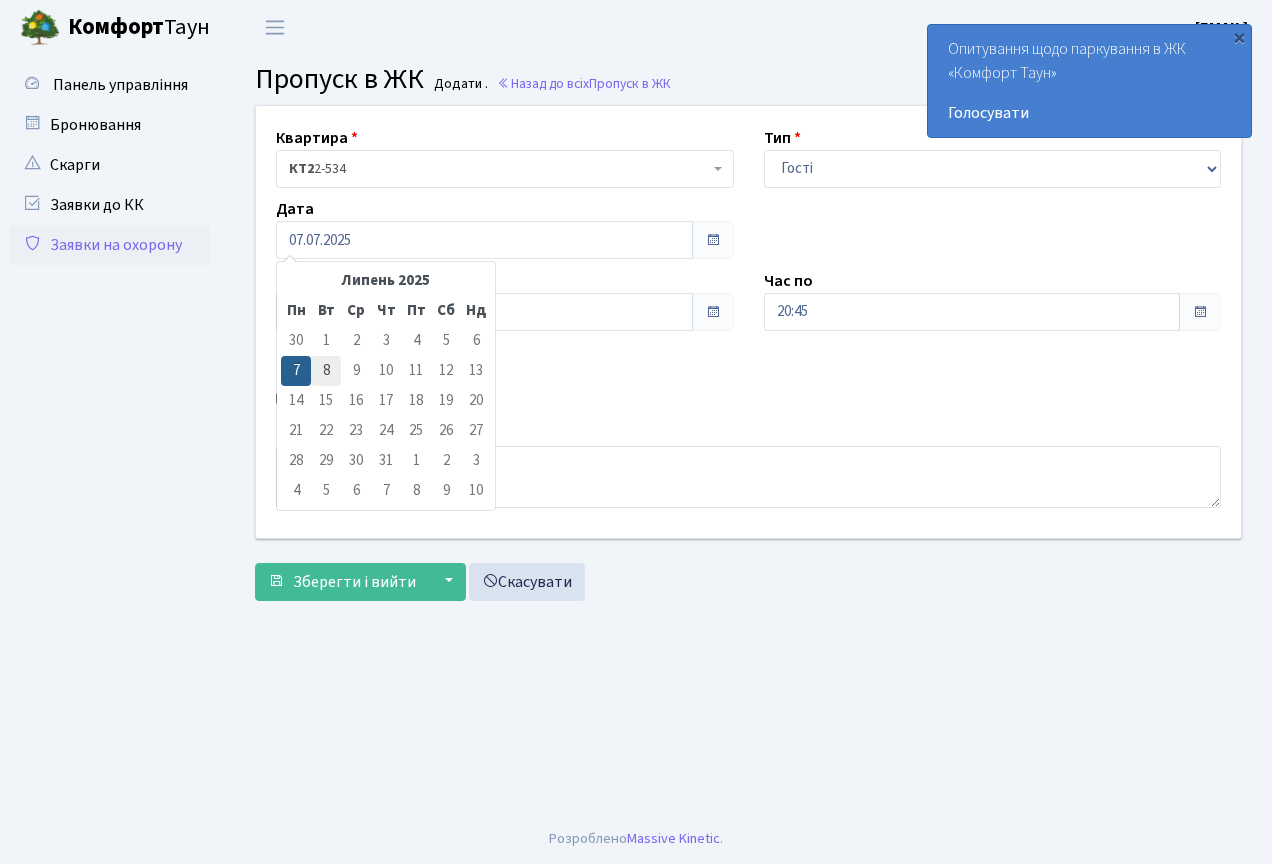 click on "8" at bounding box center (326, 341) 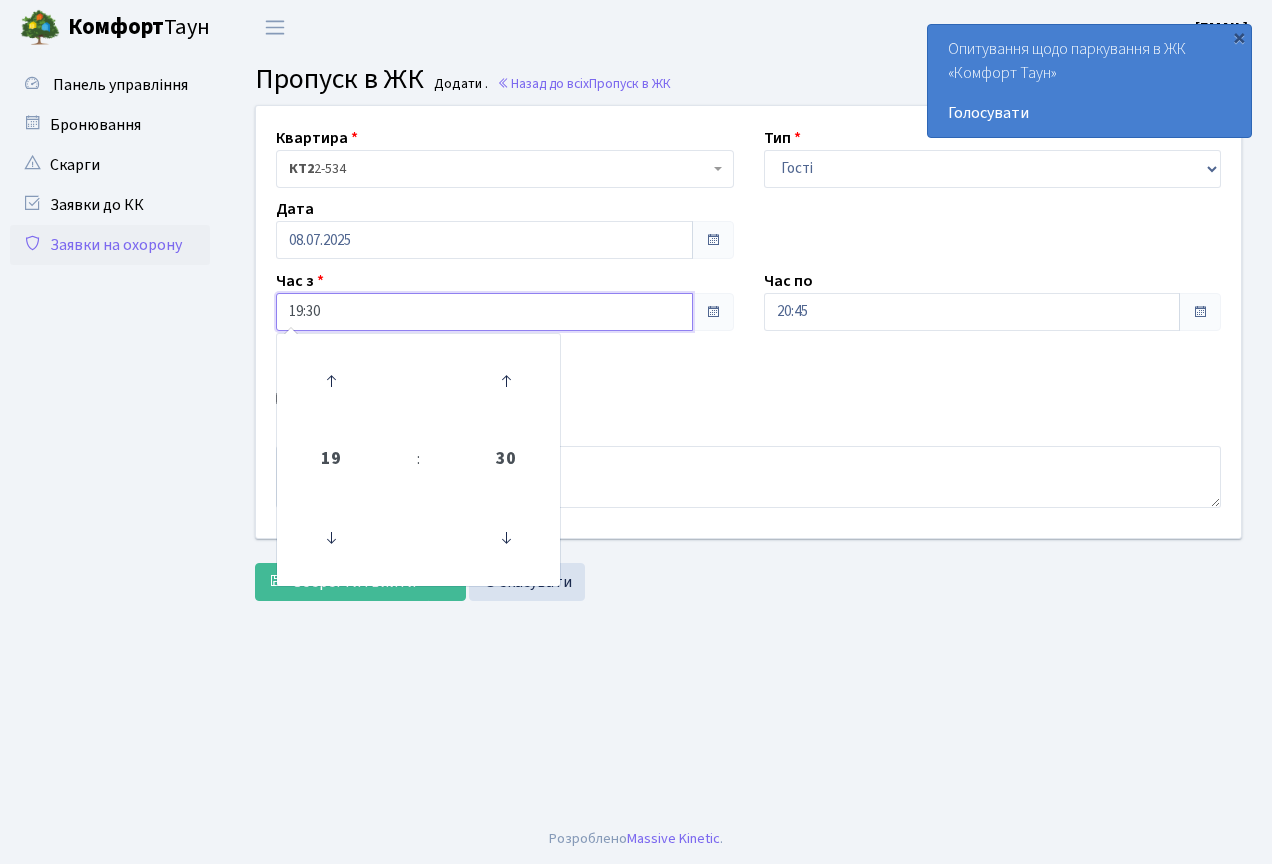 click on "19:30" at bounding box center (484, 312) 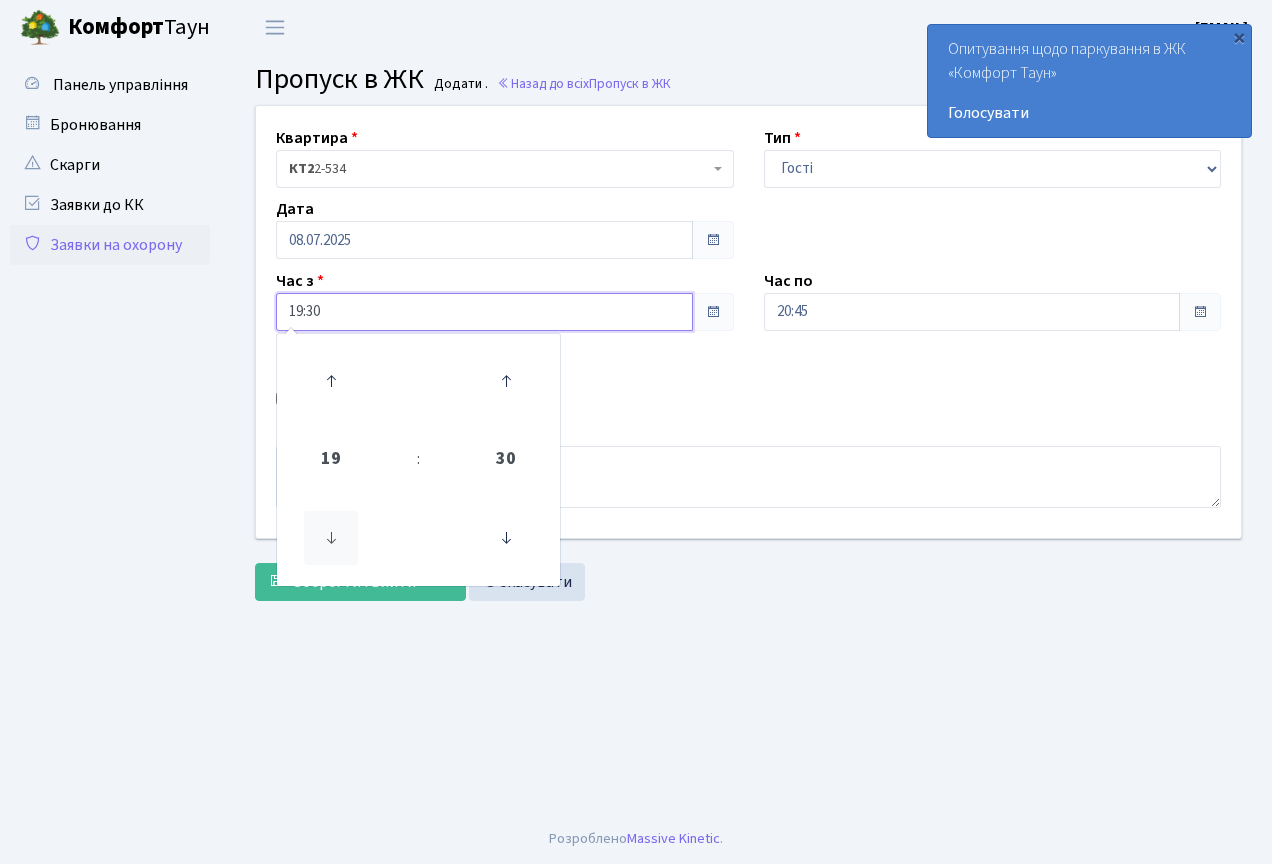 click at bounding box center [331, 538] 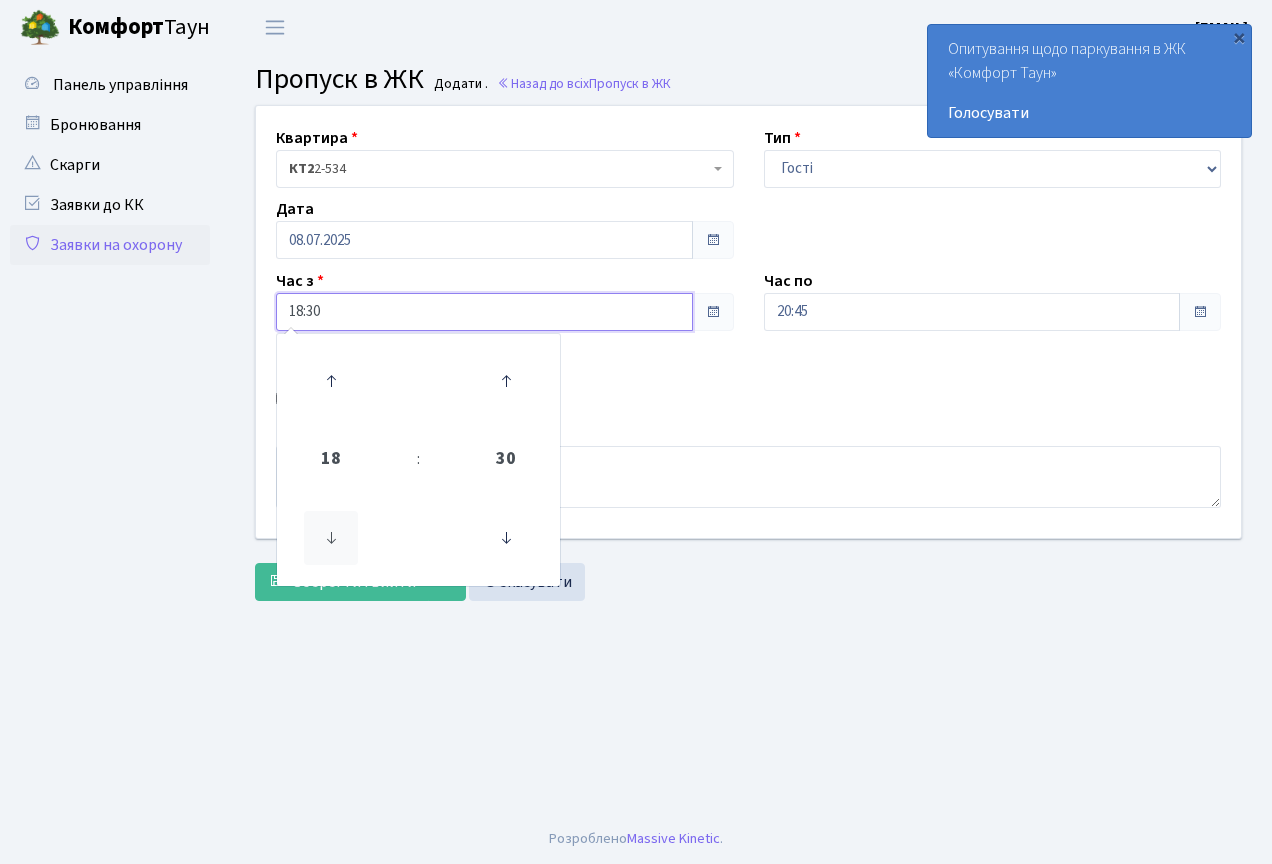 click at bounding box center (331, 538) 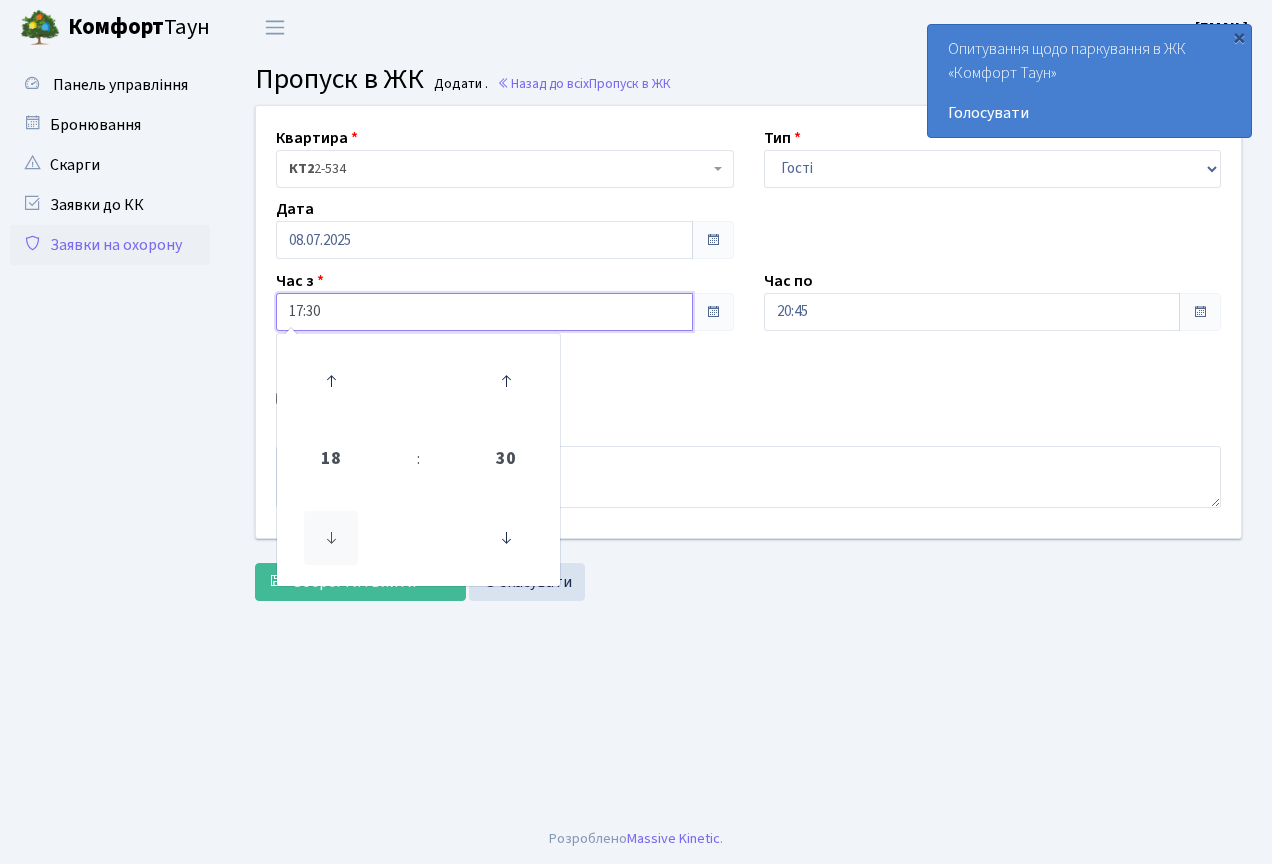 click at bounding box center [331, 538] 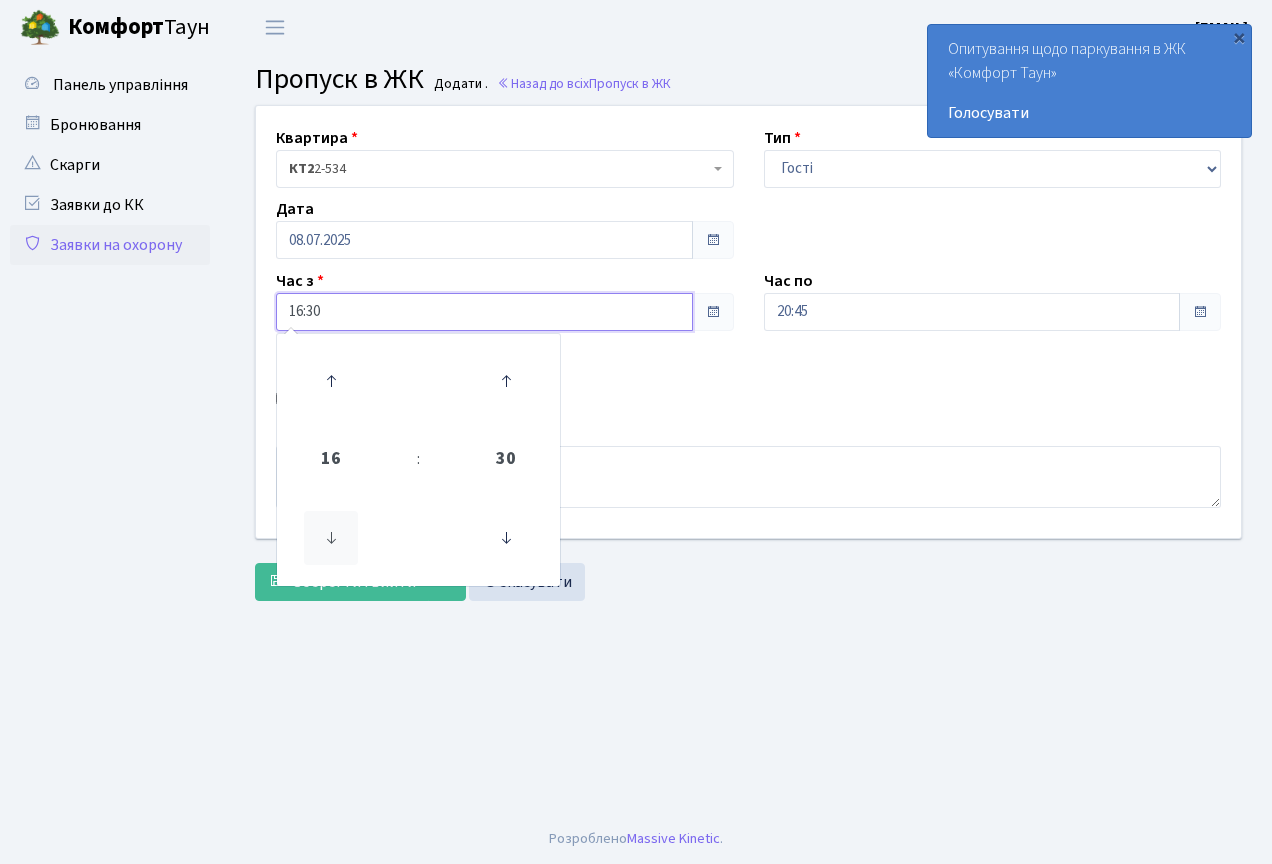 click at bounding box center [331, 538] 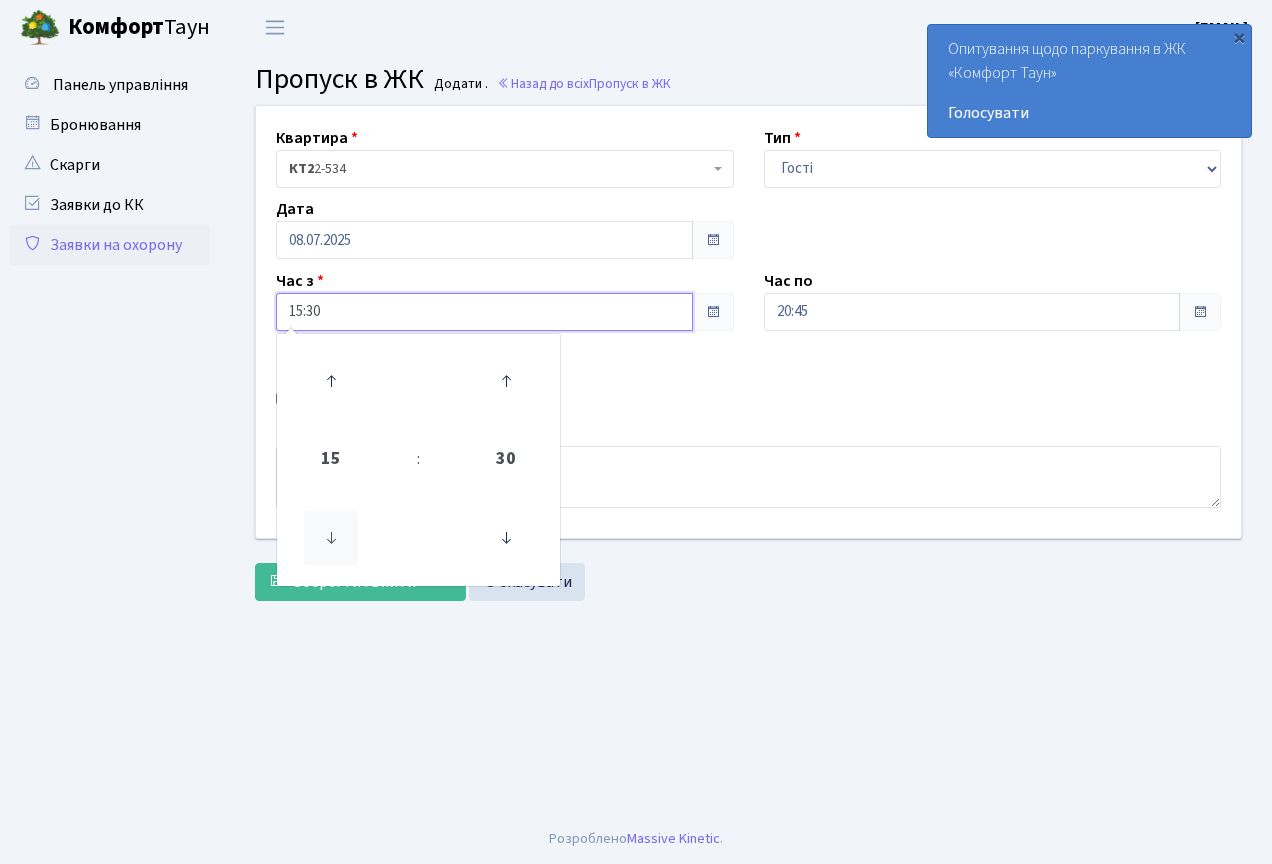click at bounding box center (331, 538) 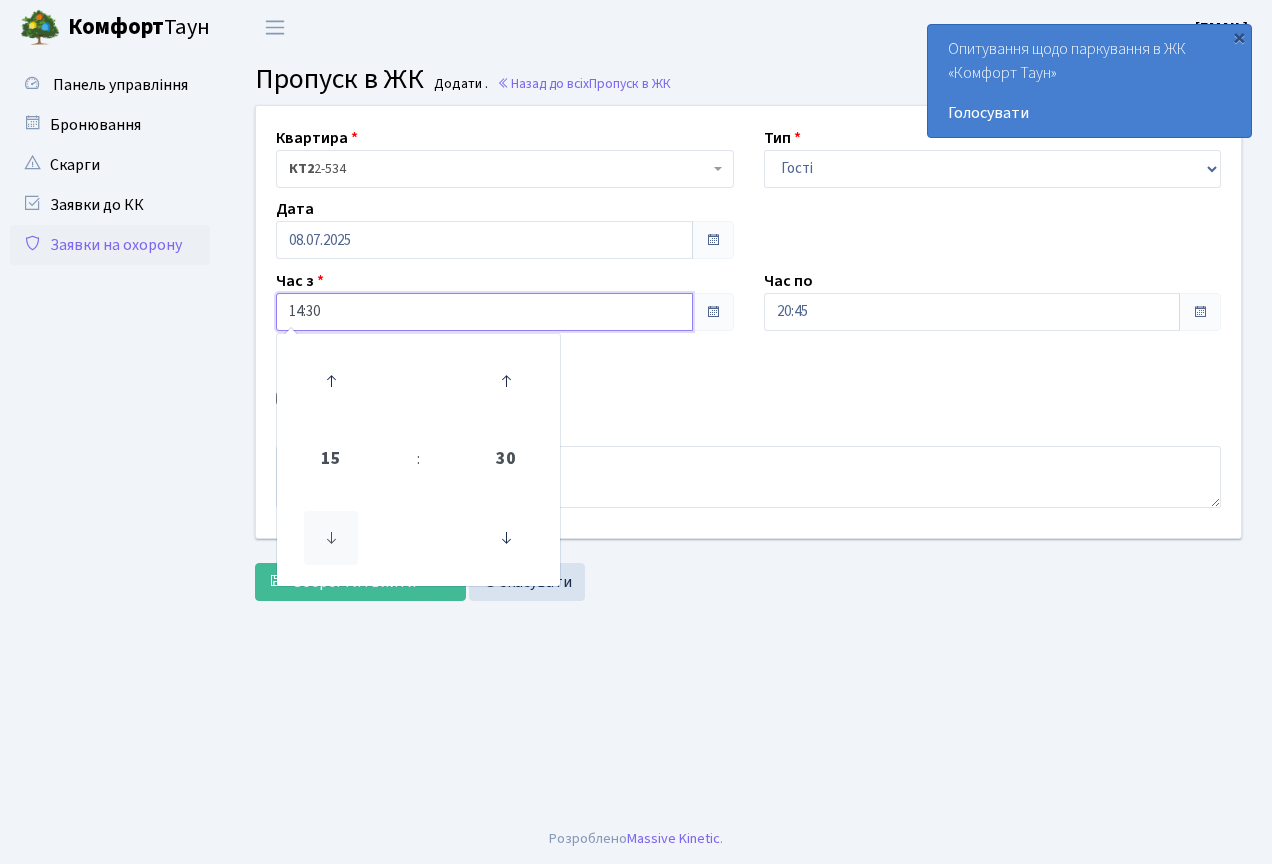 click at bounding box center [331, 538] 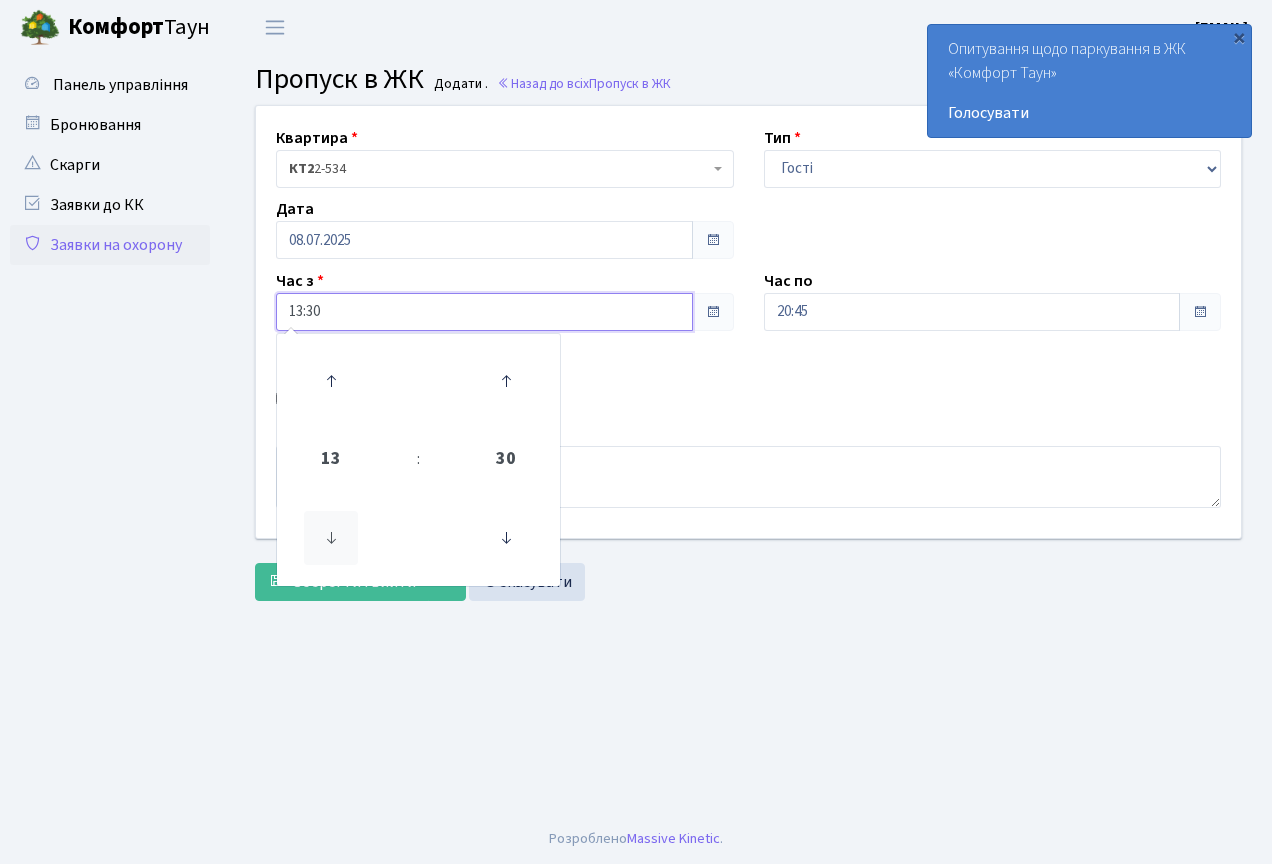 click at bounding box center [331, 538] 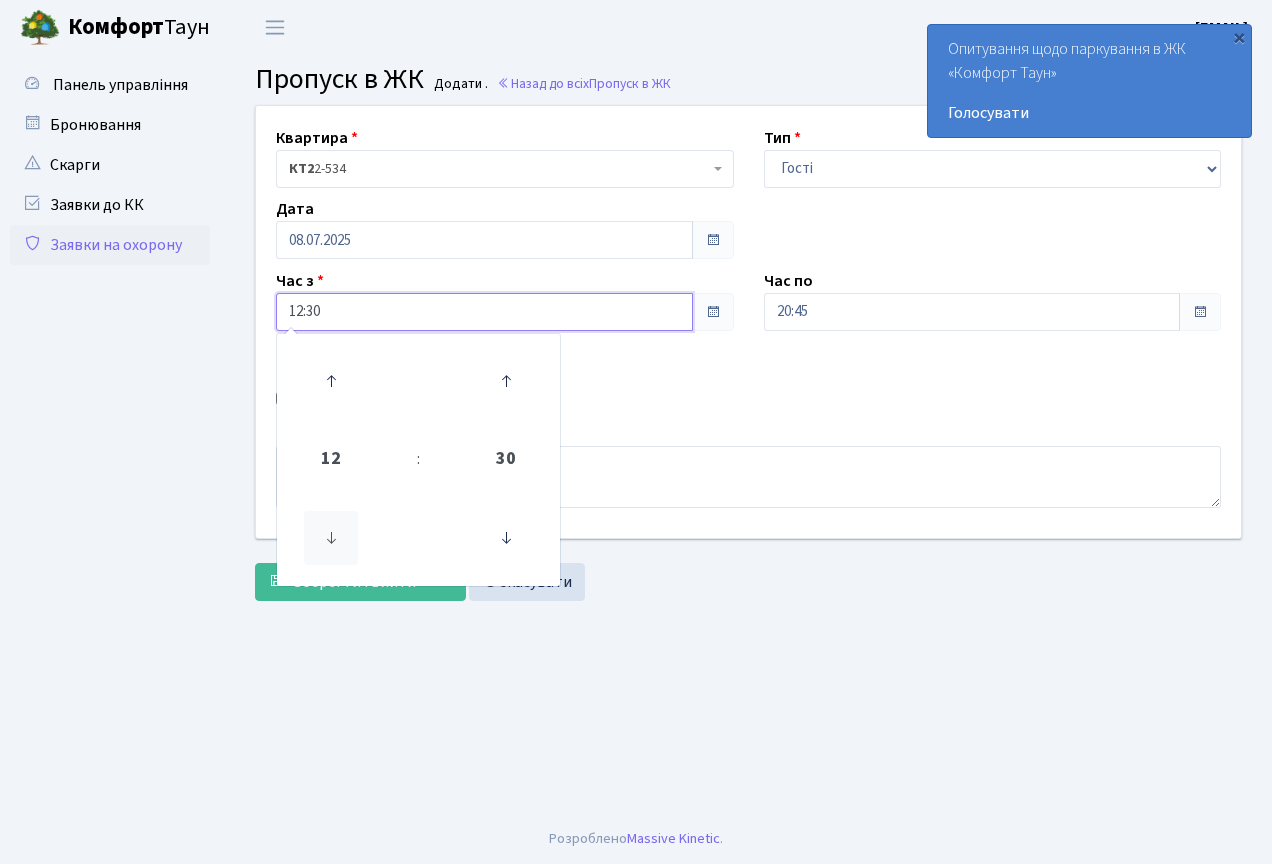 click at bounding box center (331, 538) 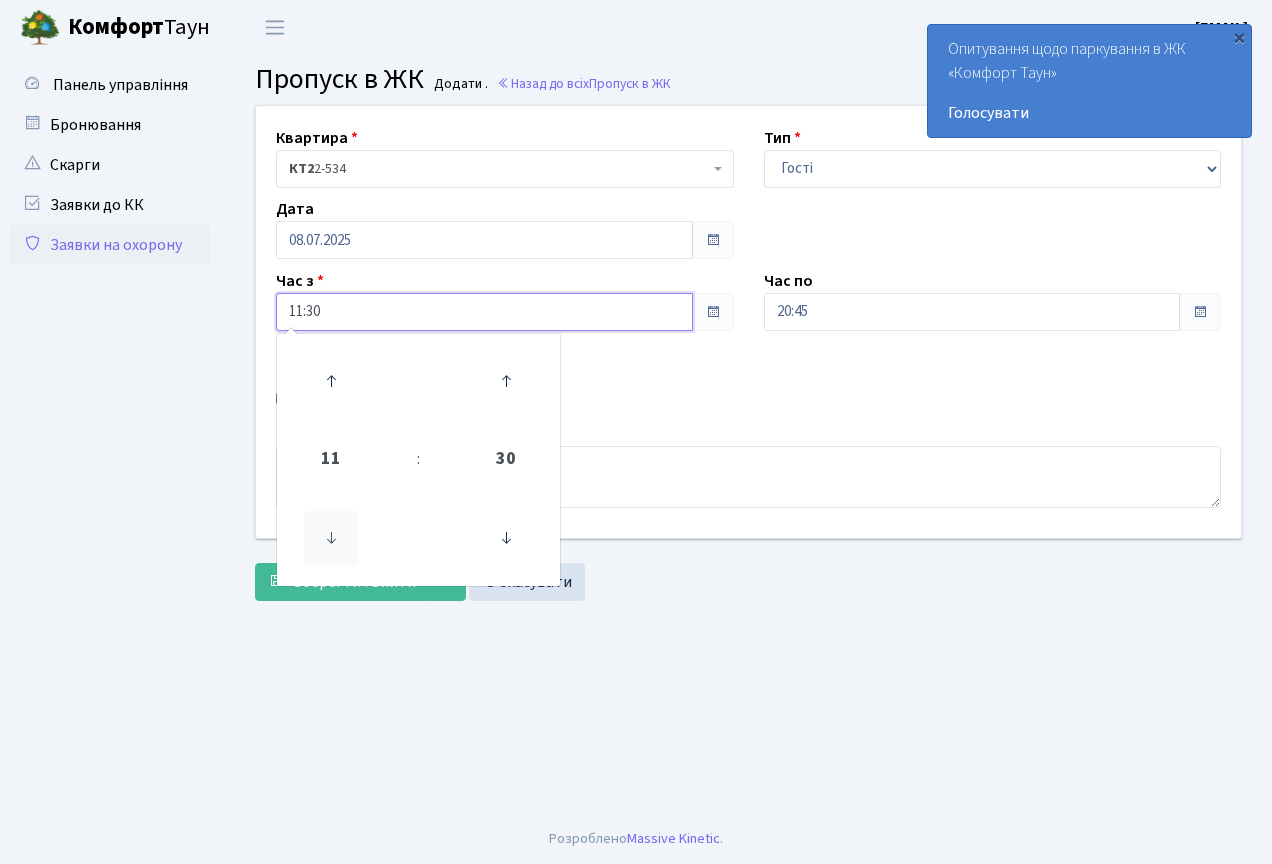 click at bounding box center [331, 538] 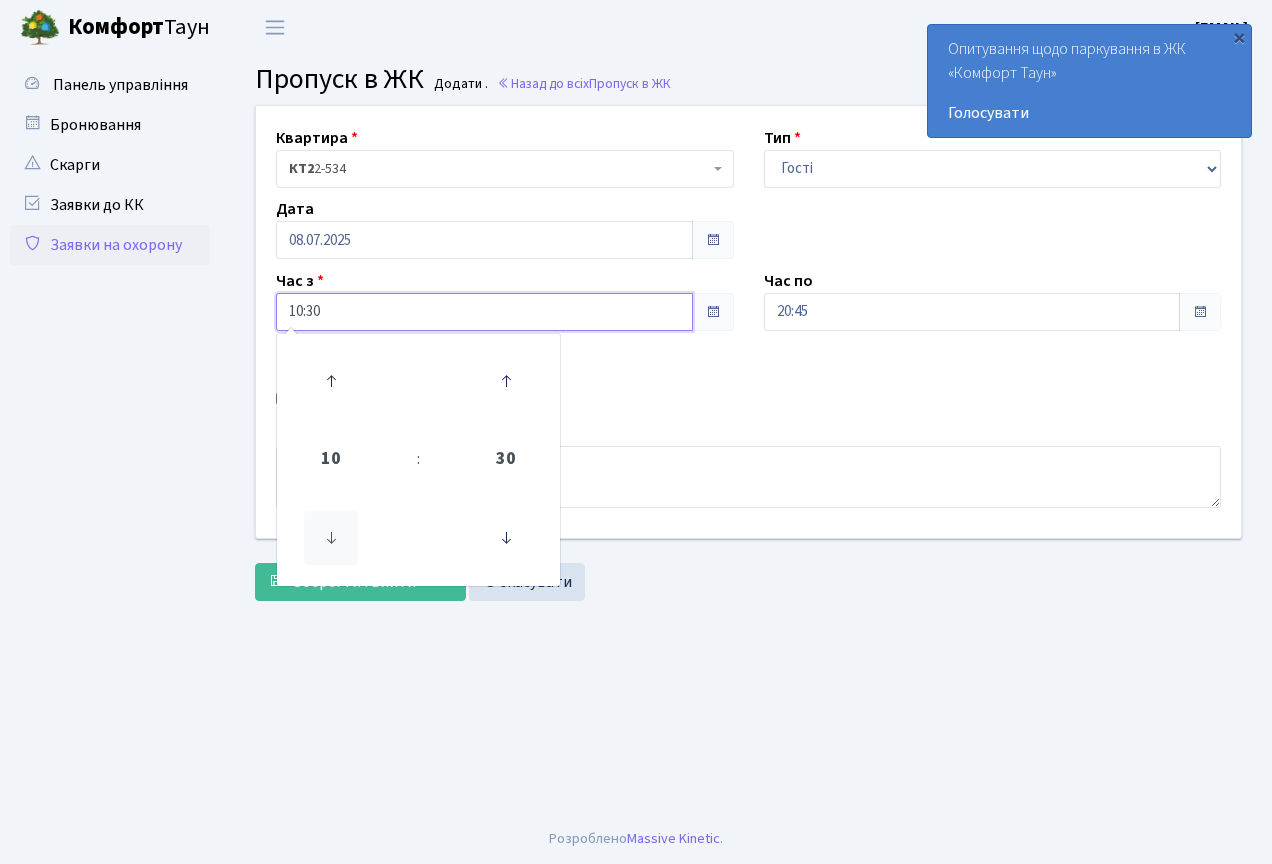click at bounding box center [331, 538] 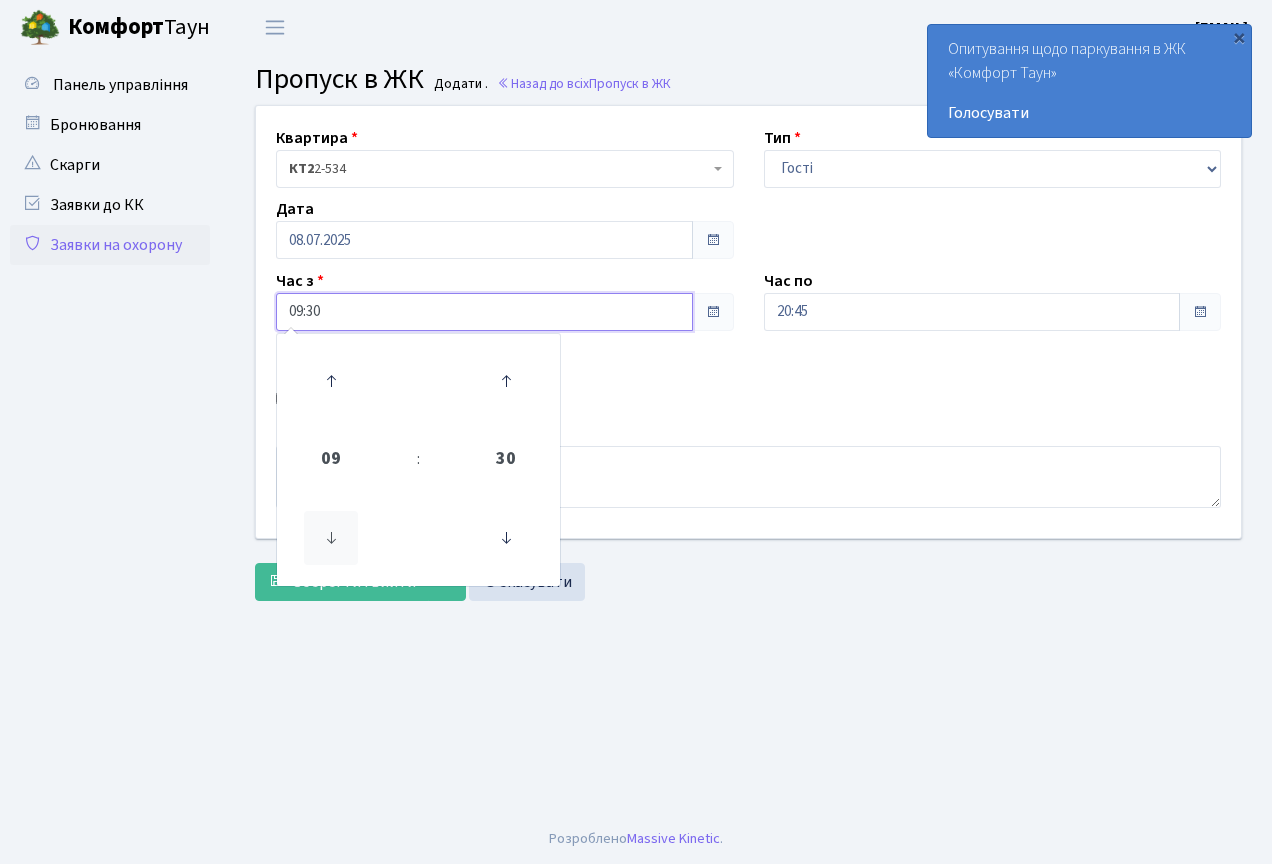 click at bounding box center [331, 538] 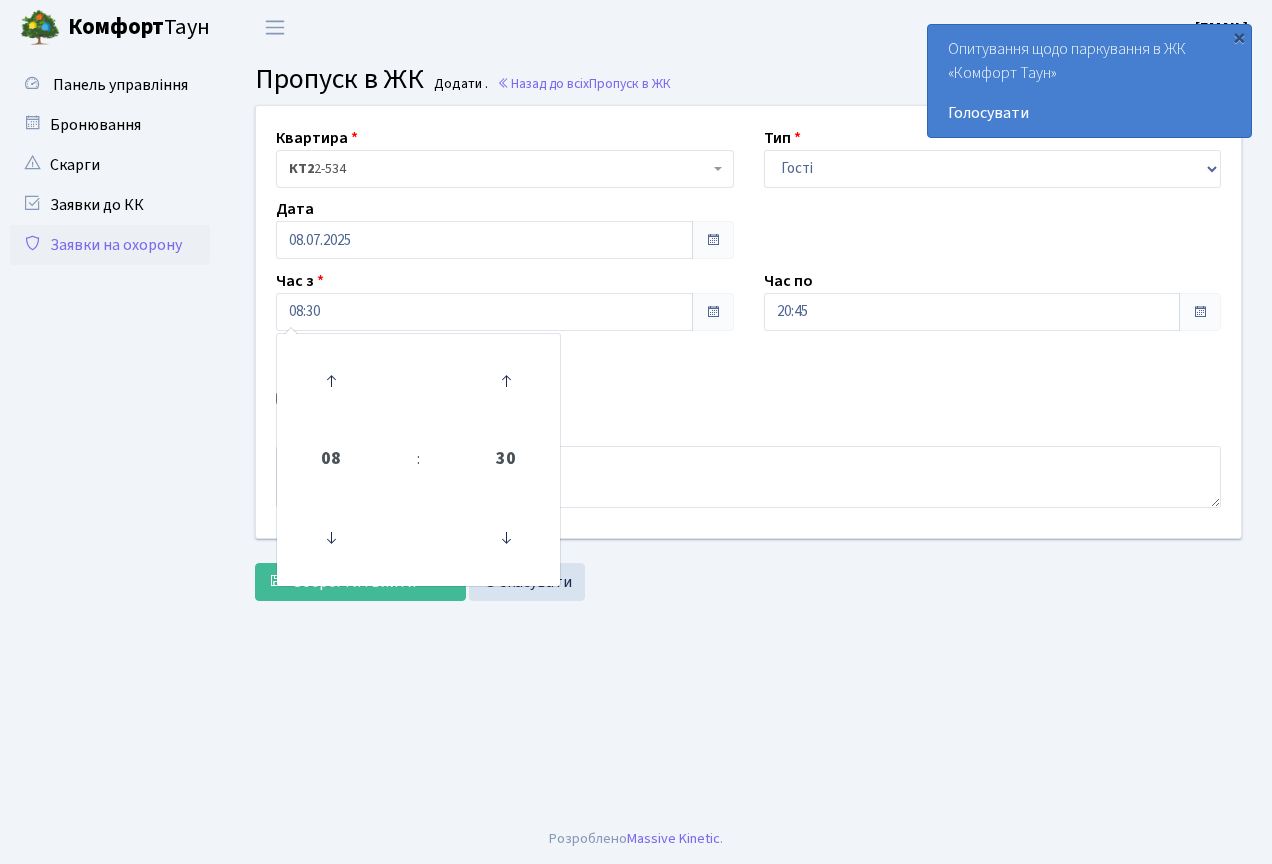 click on "Авто" at bounding box center [505, 400] 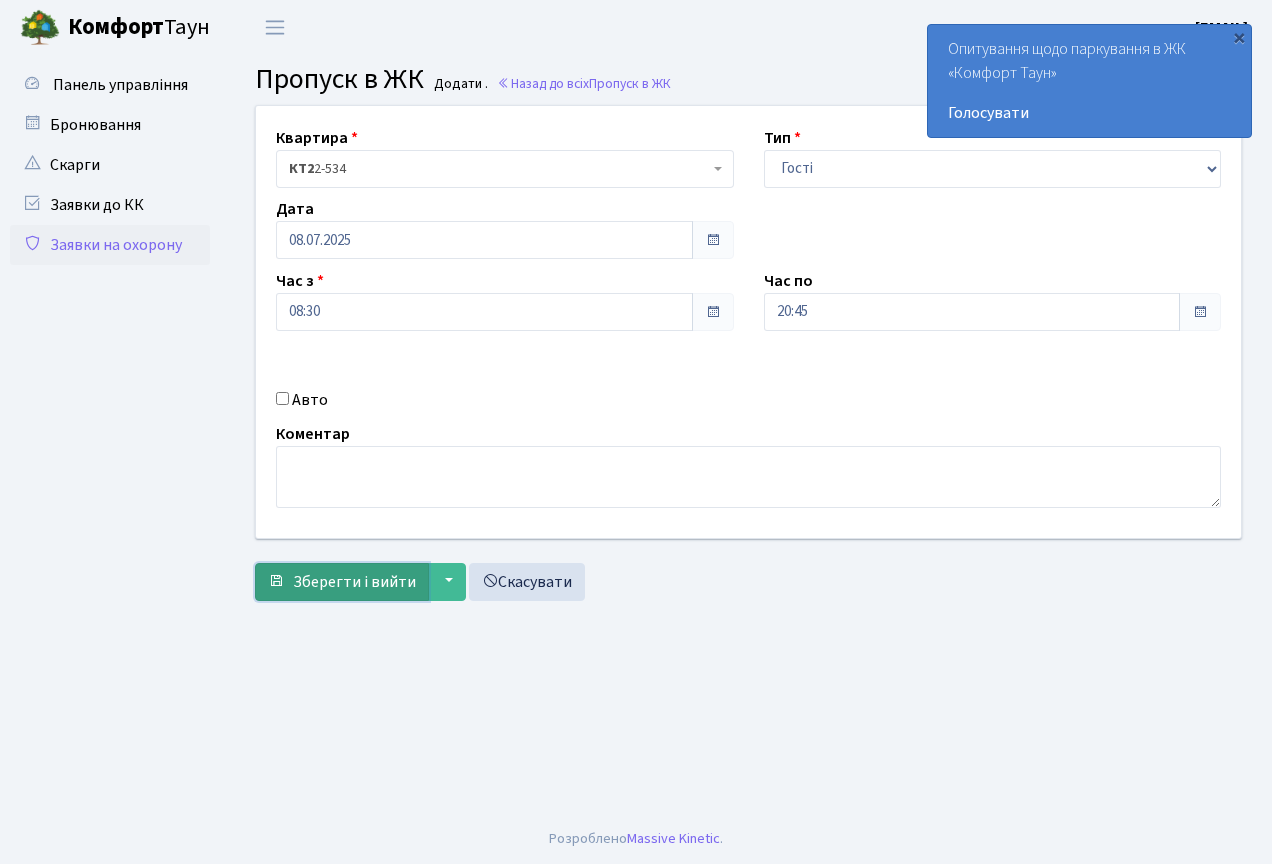 click on "Зберегти і вийти" at bounding box center (354, 582) 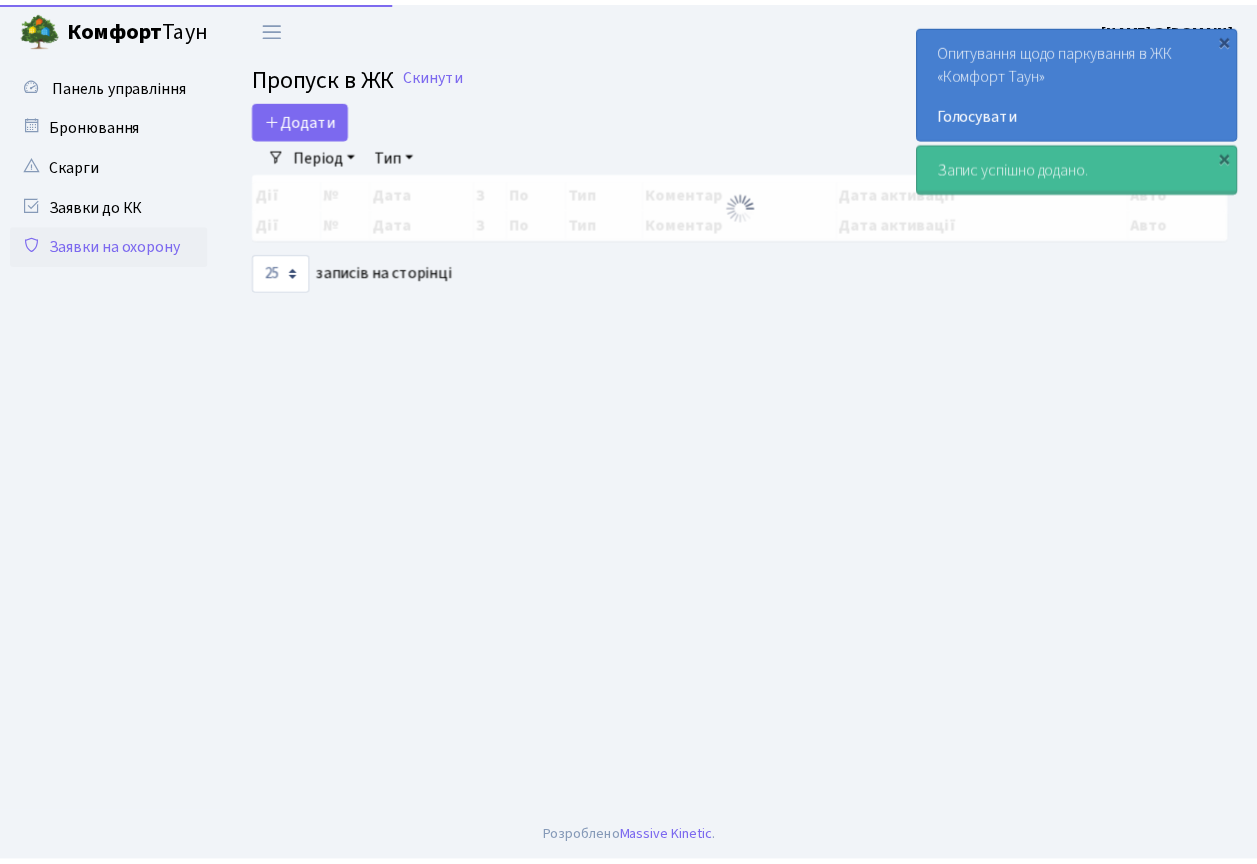 scroll, scrollTop: 0, scrollLeft: 0, axis: both 